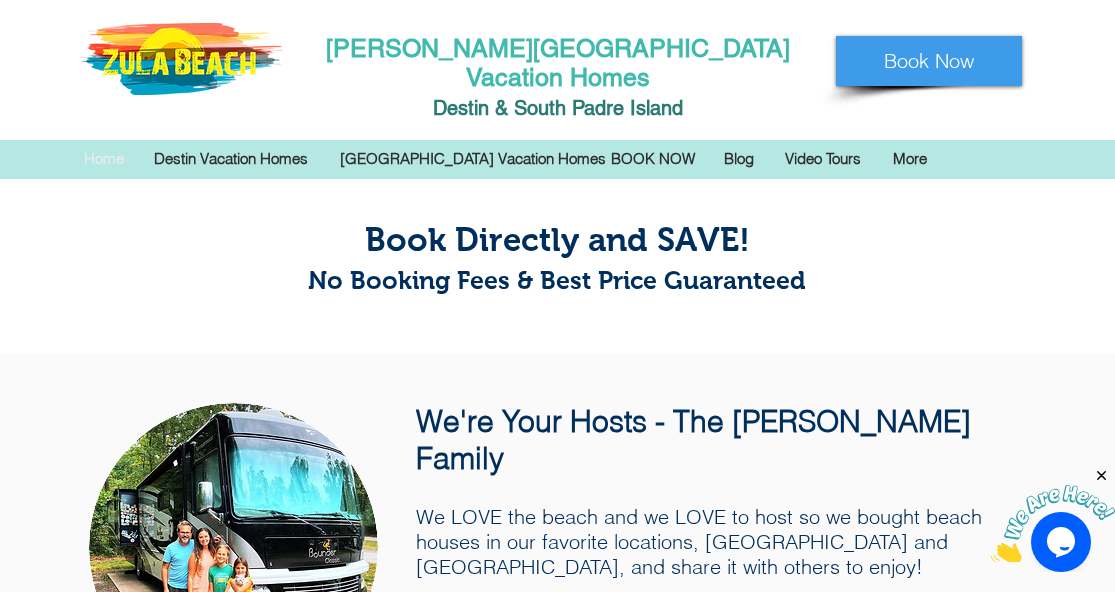 scroll, scrollTop: 0, scrollLeft: 0, axis: both 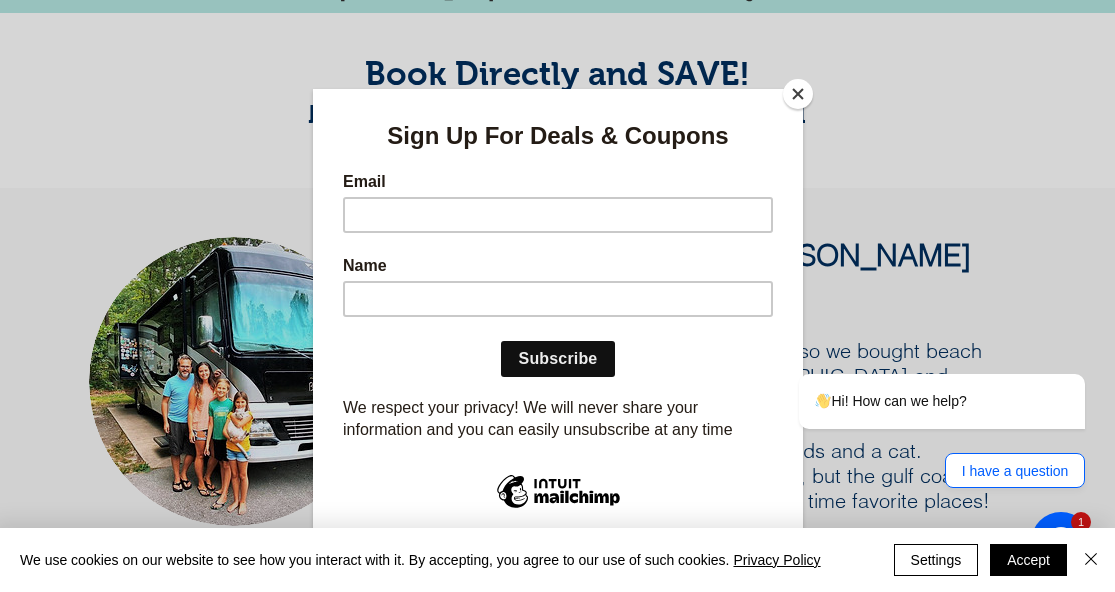 click at bounding box center (798, 94) 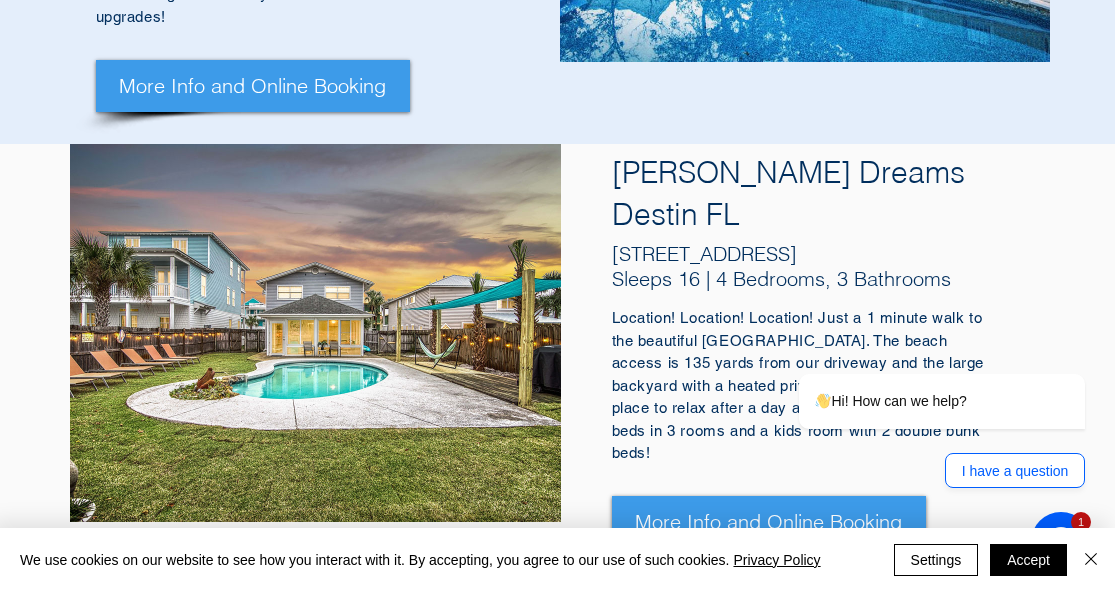 scroll, scrollTop: 1182, scrollLeft: 0, axis: vertical 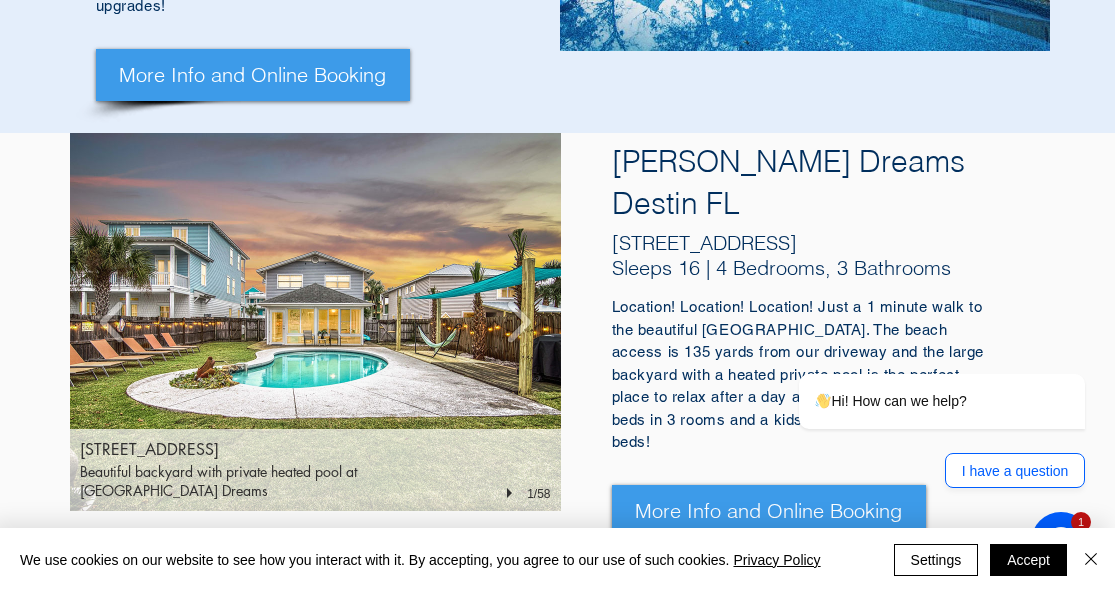 click at bounding box center [315, 322] 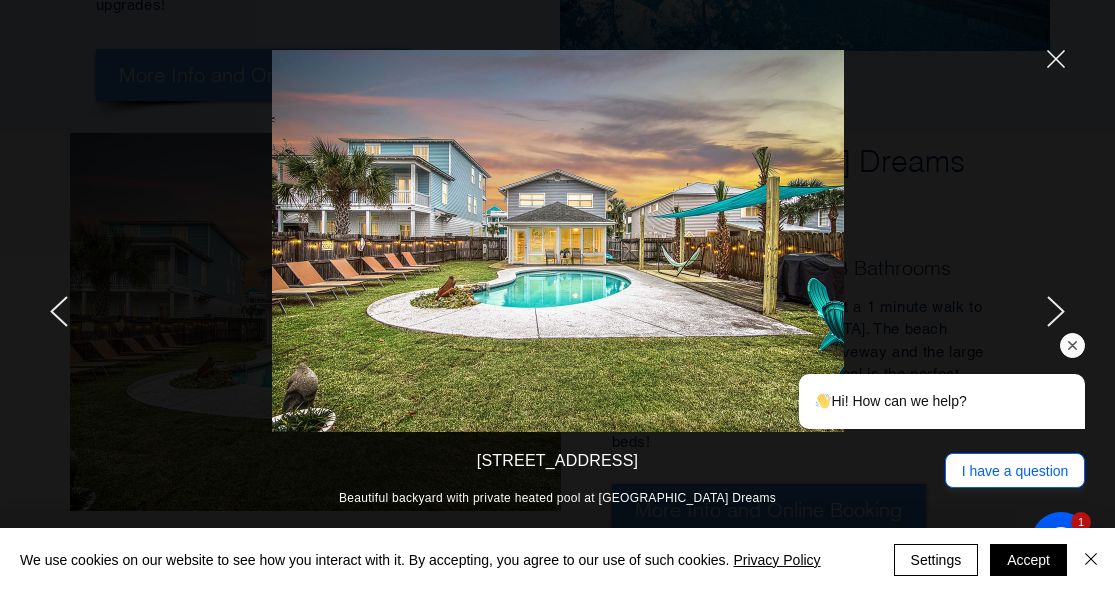 click on "Hi! How can we help? I have a question" at bounding box center [915, 344] 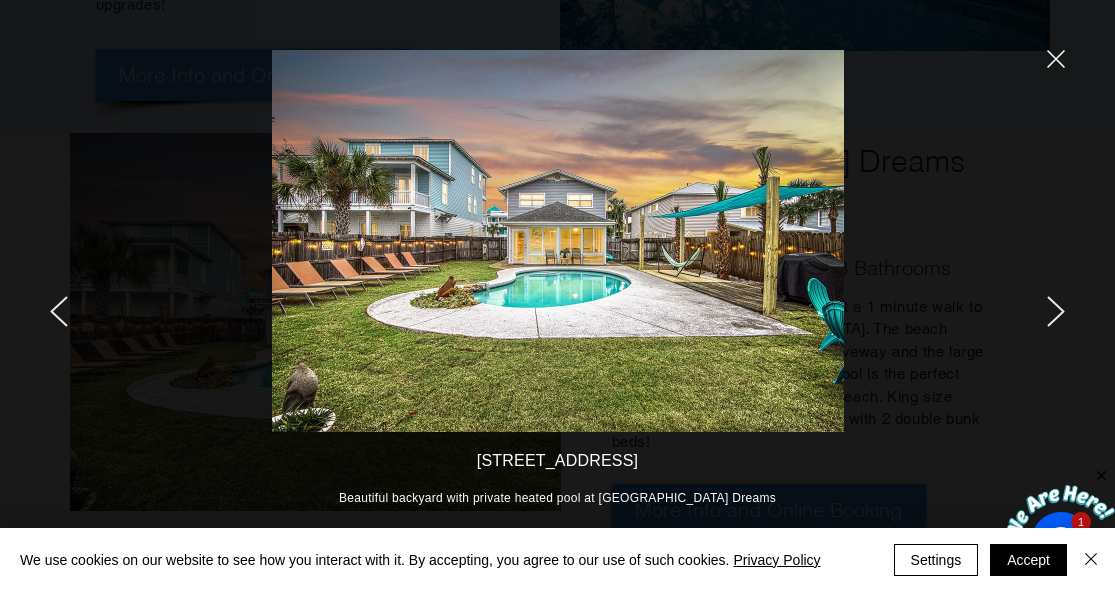 click 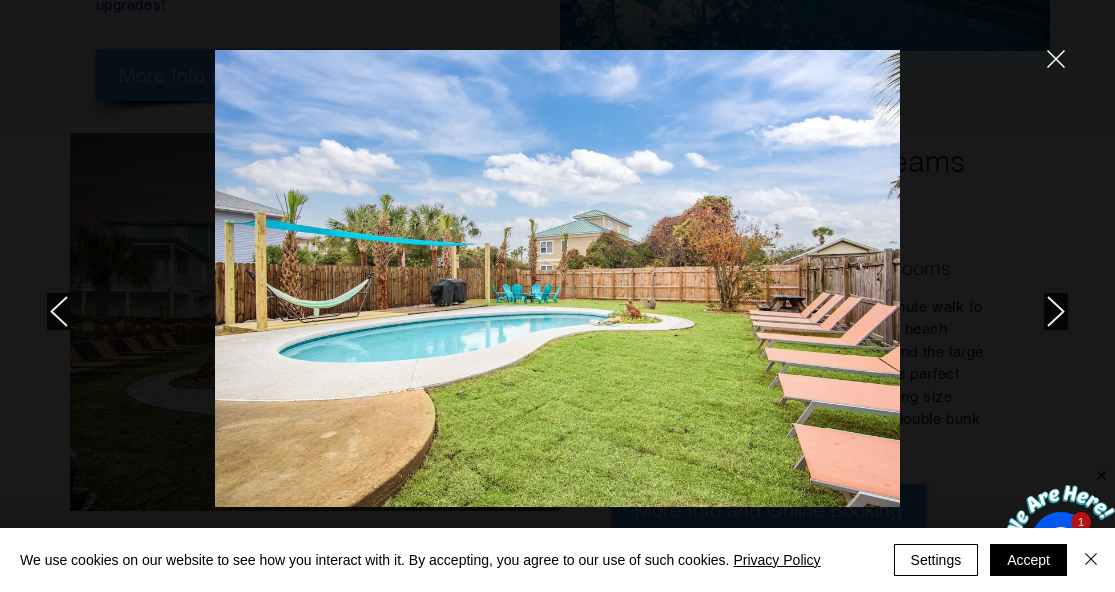 click 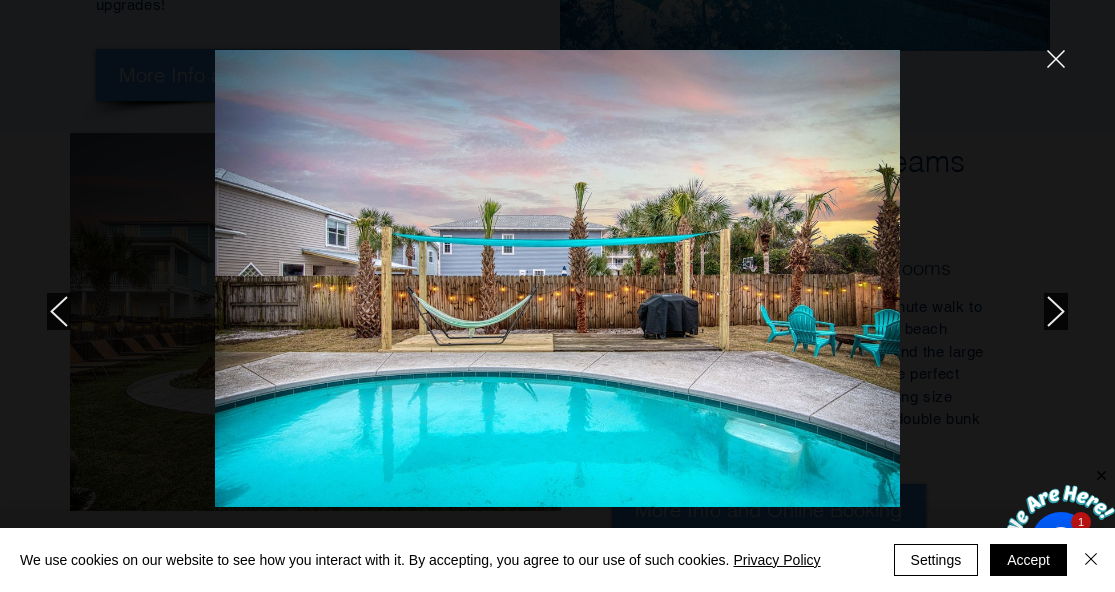 click 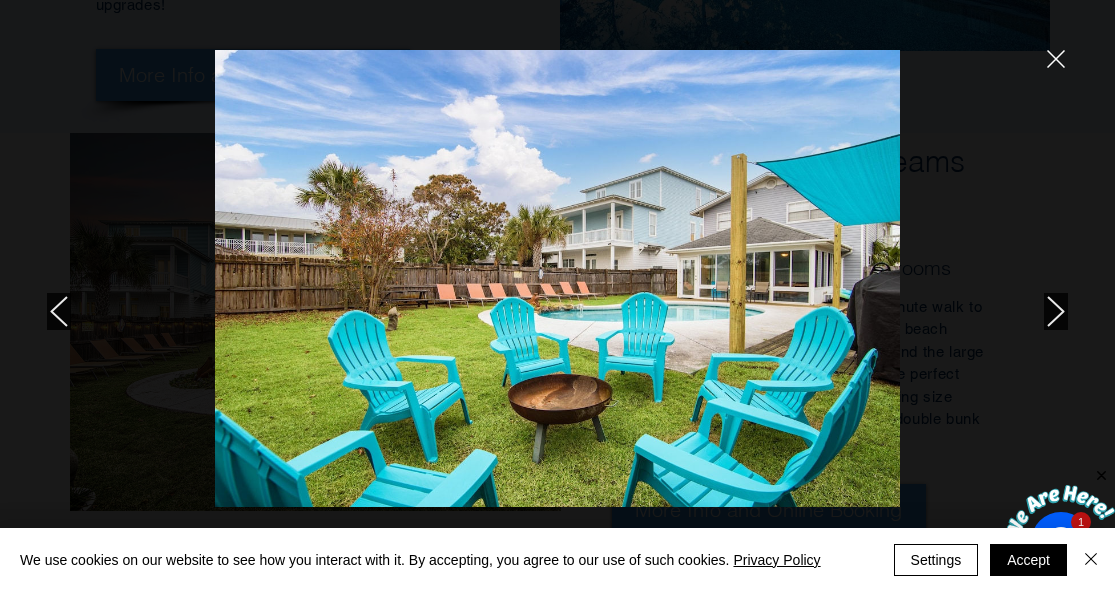 click 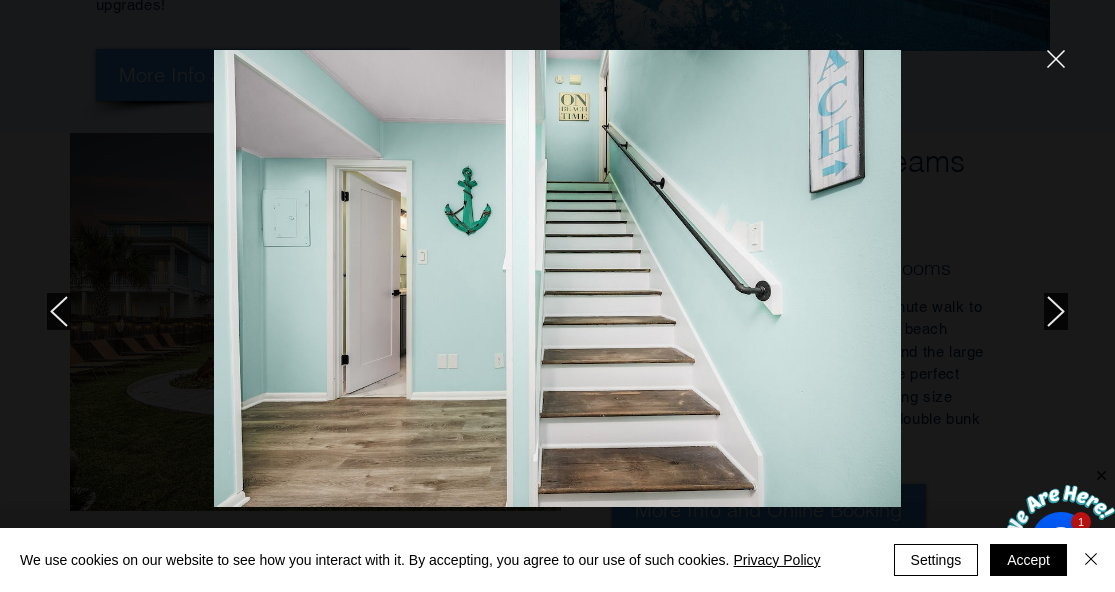 click 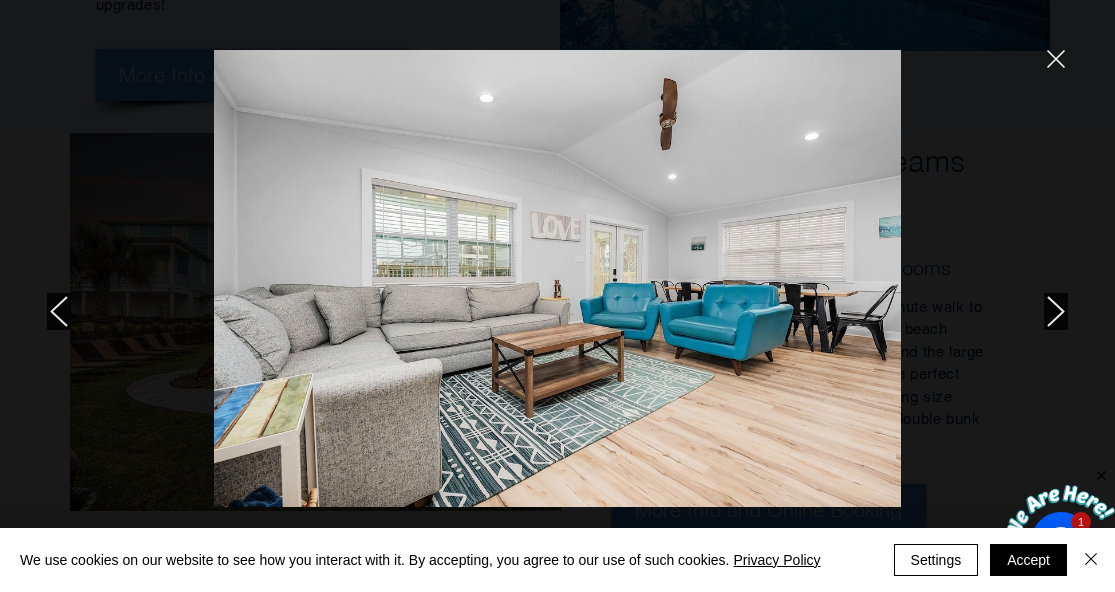 click 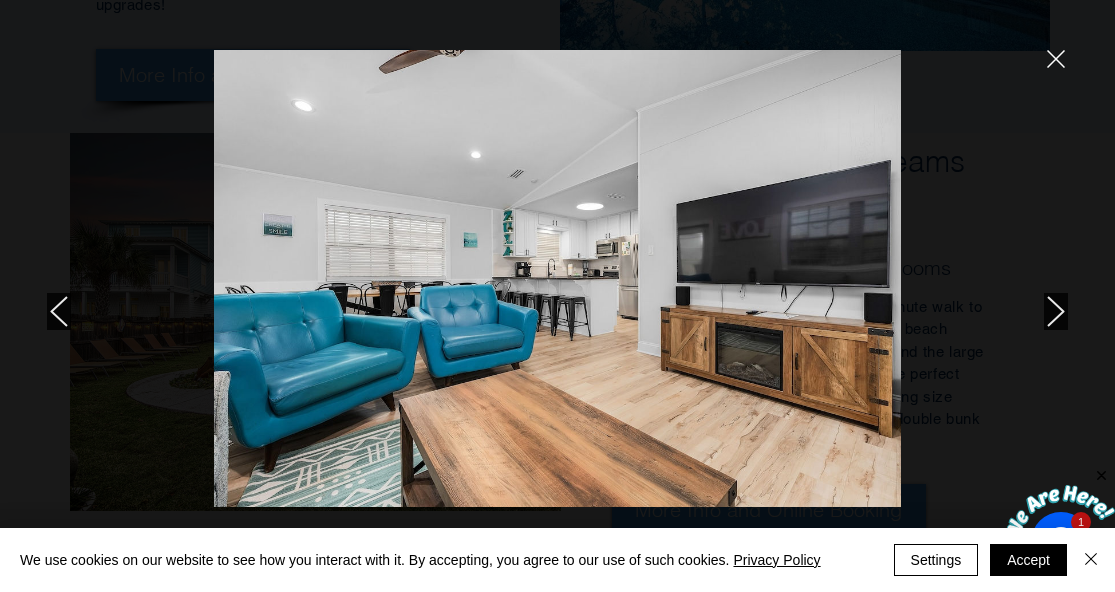 click 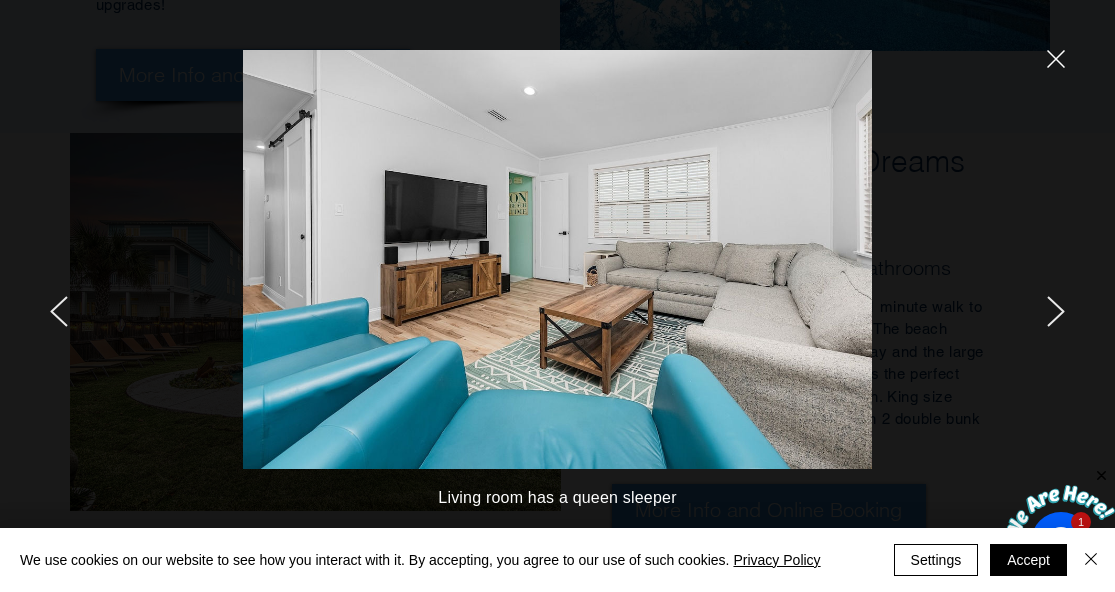 click 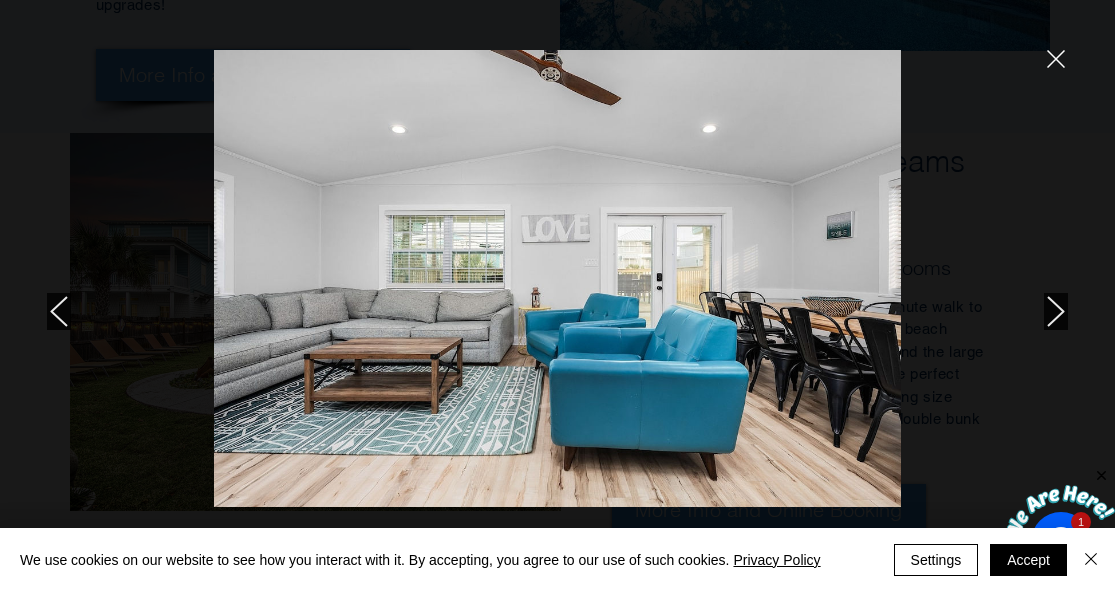 click 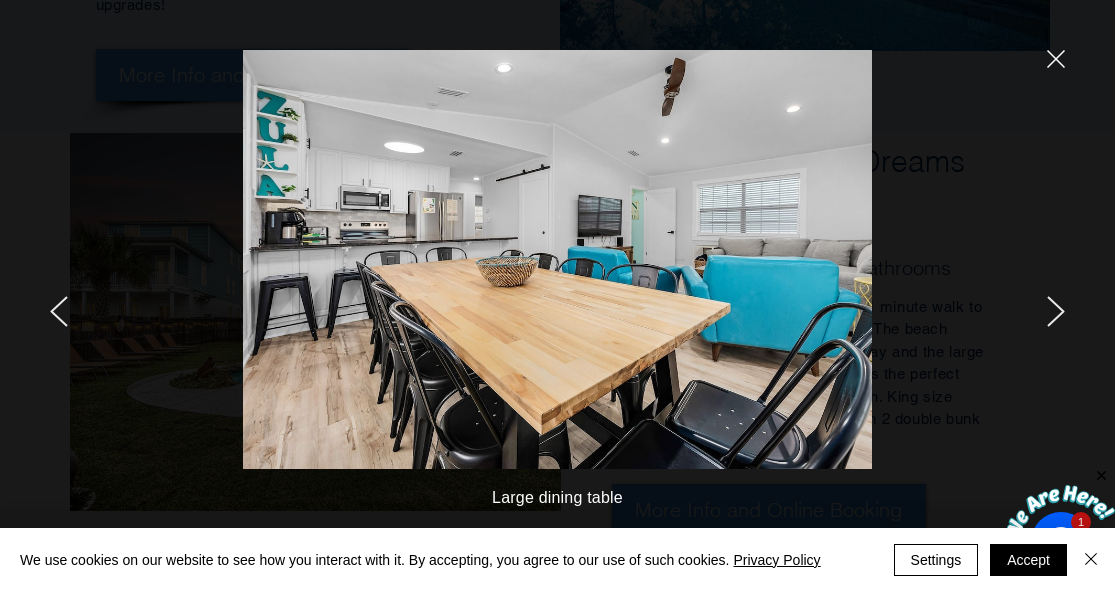 click 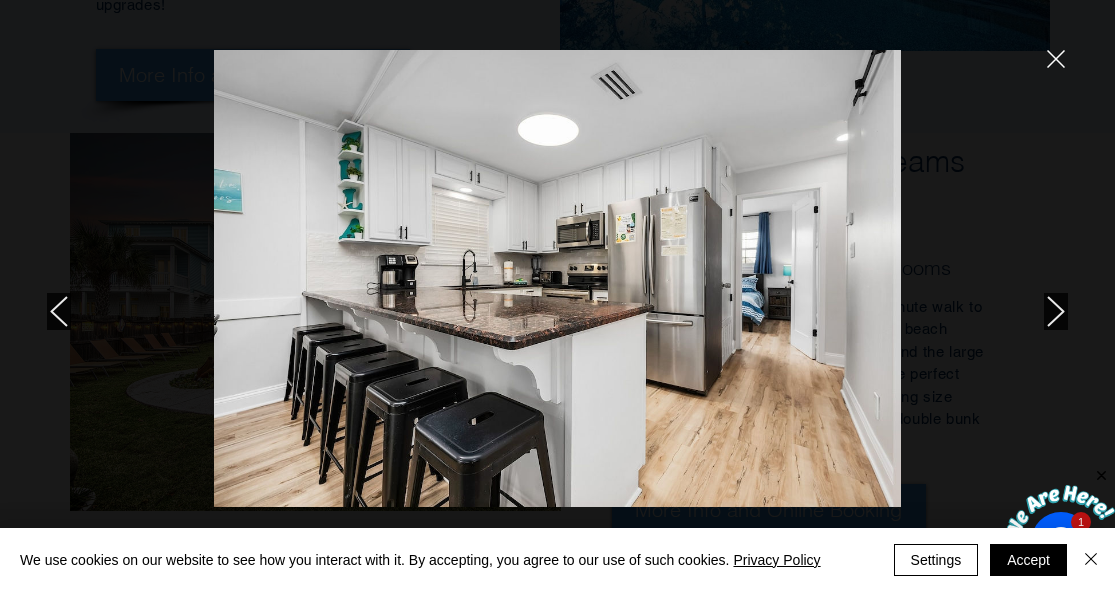 click 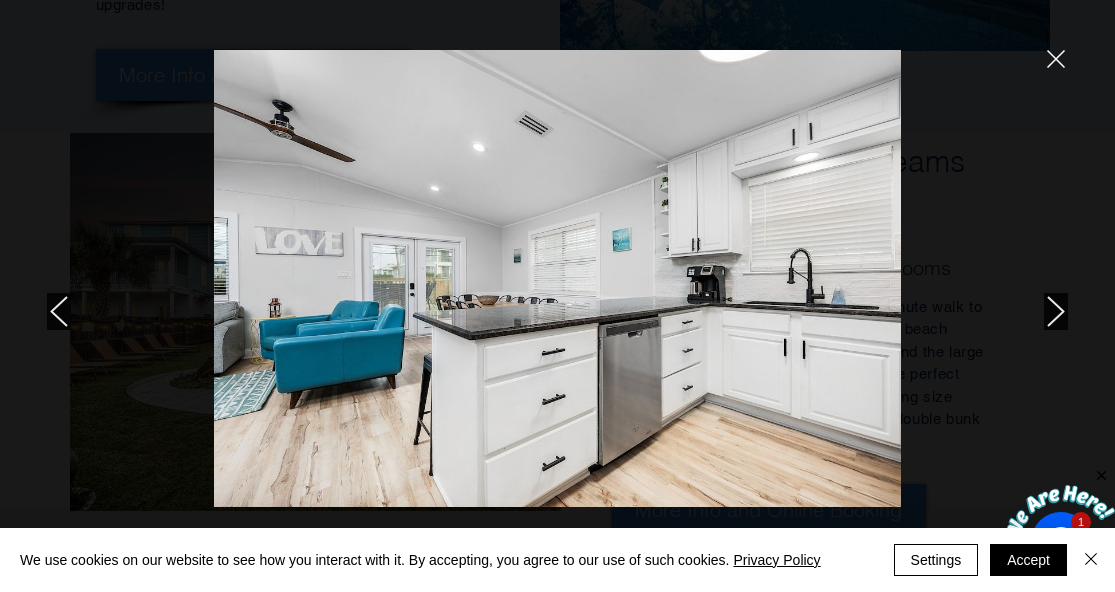 click 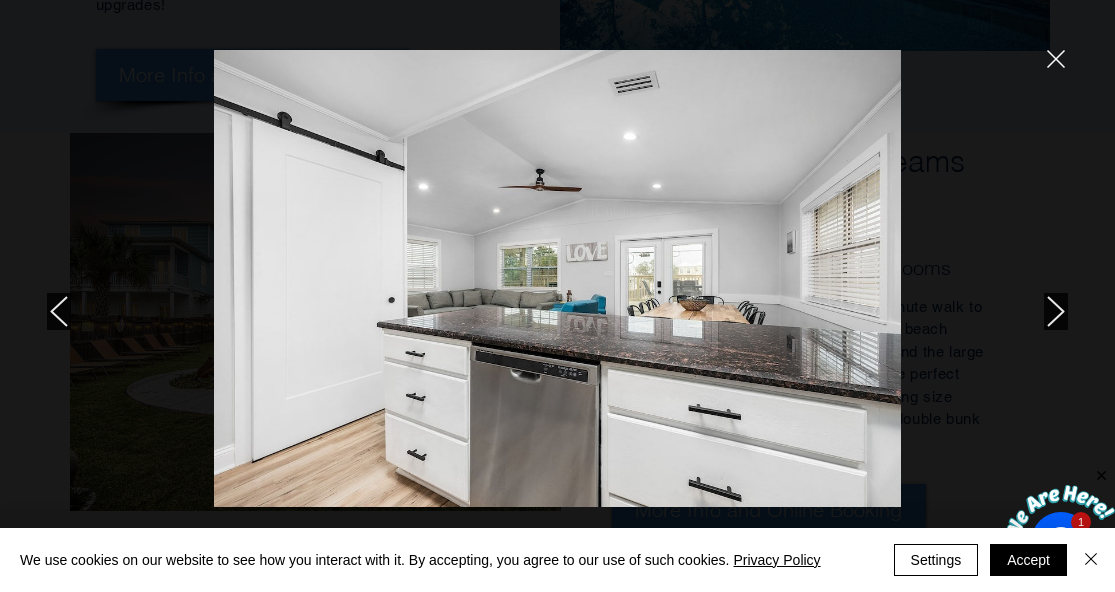 click 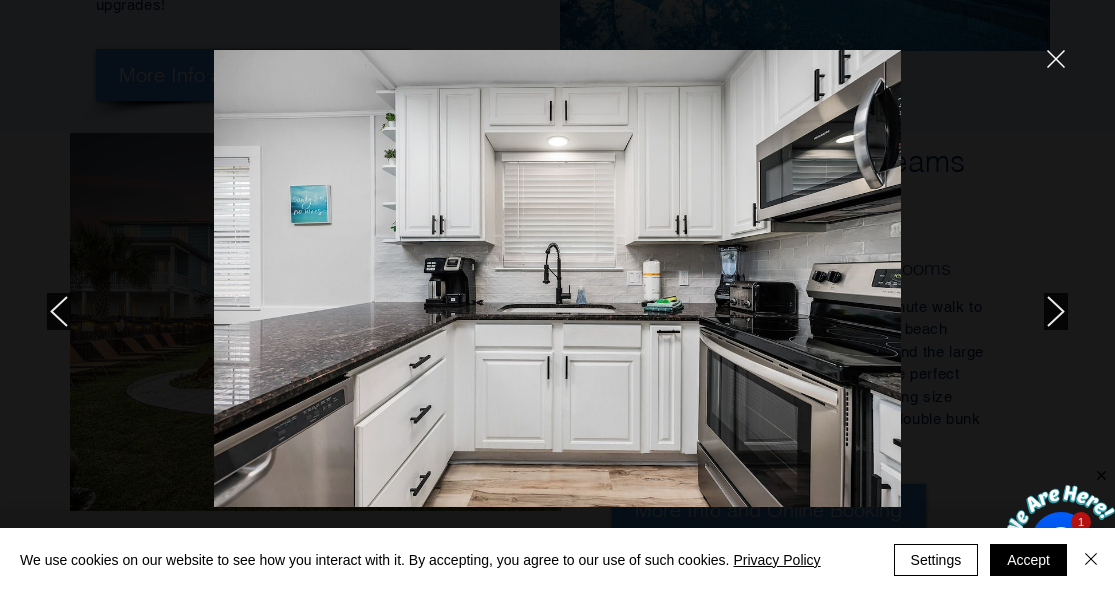 click 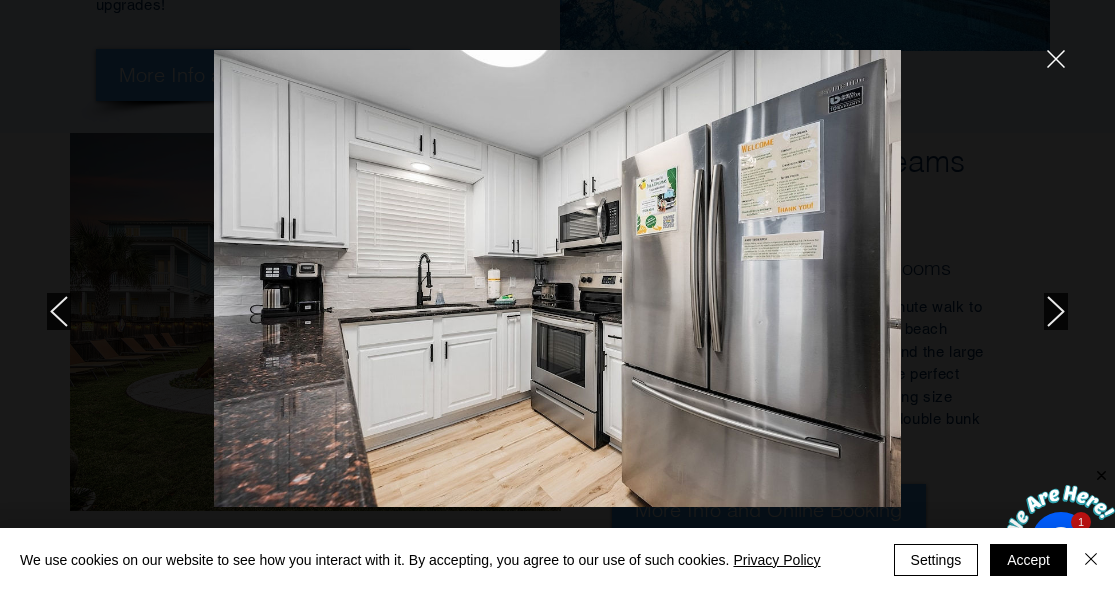 click 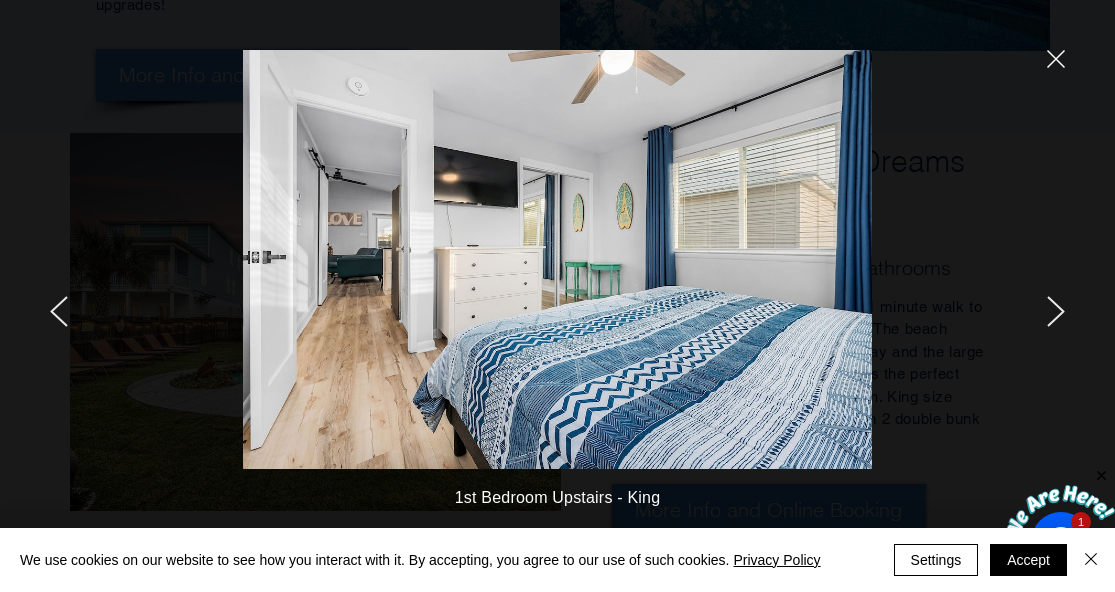 click 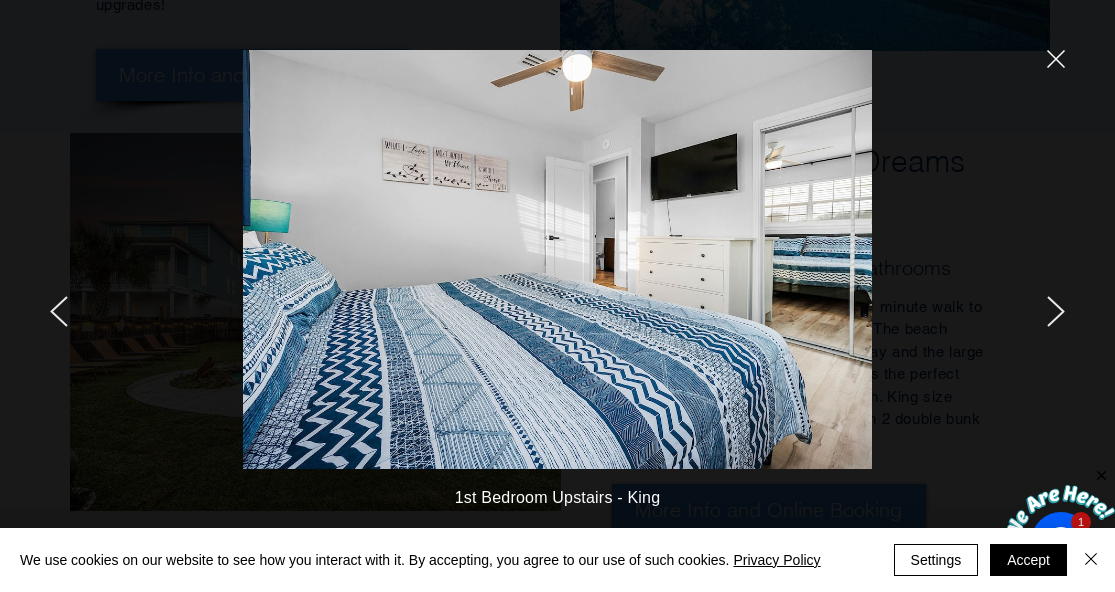 click 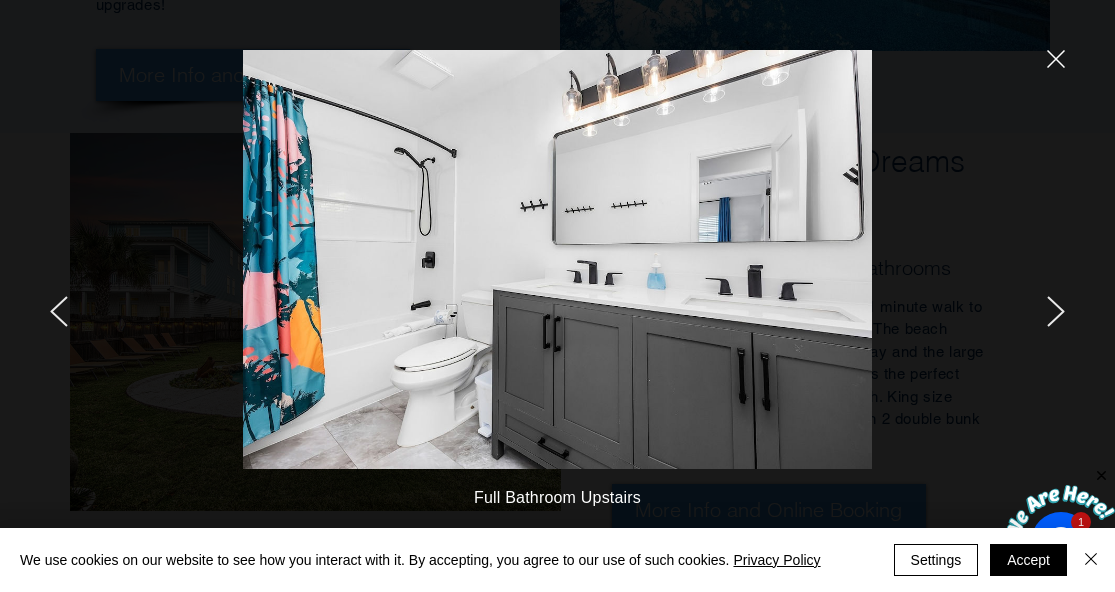 click 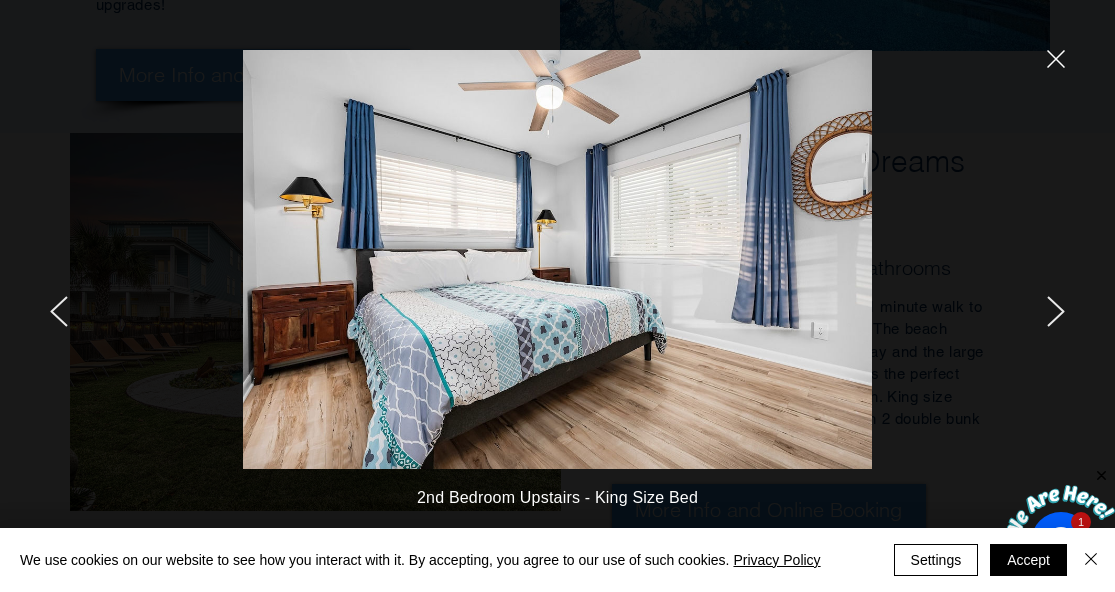 click 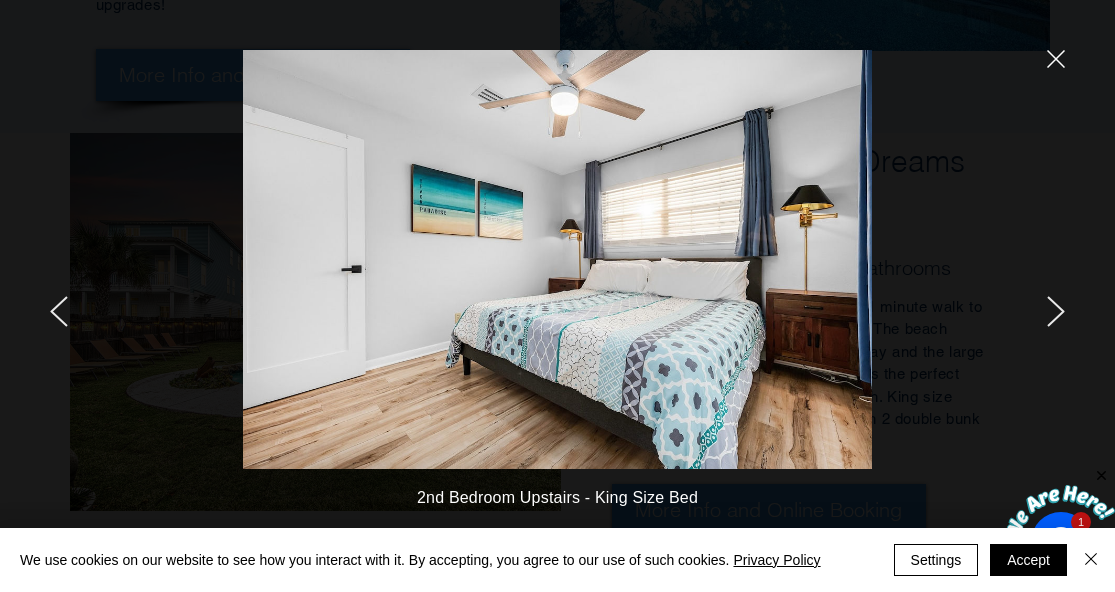 click 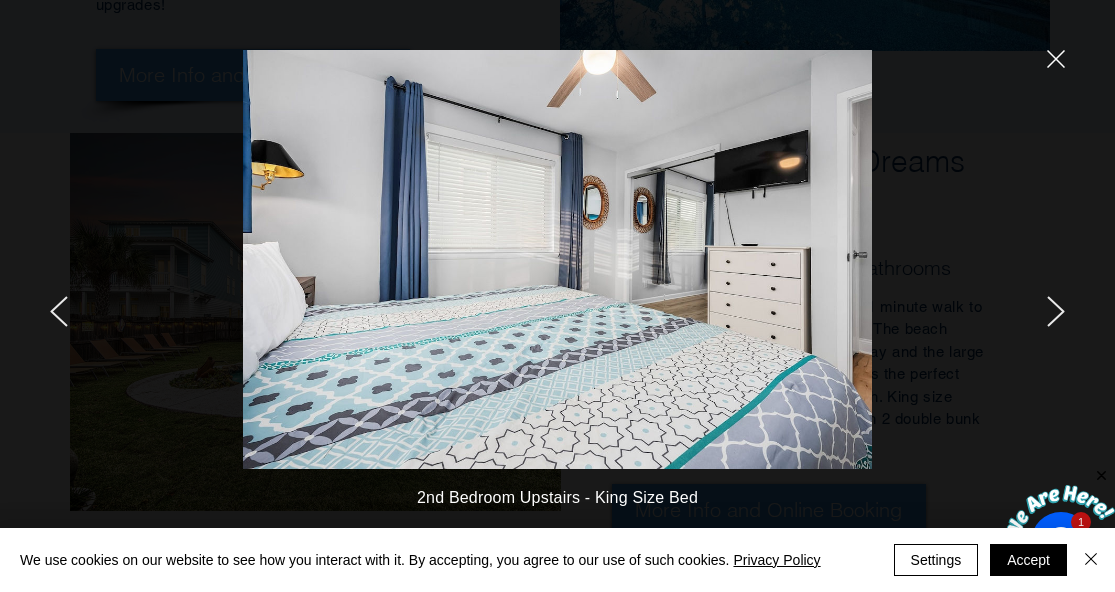 click 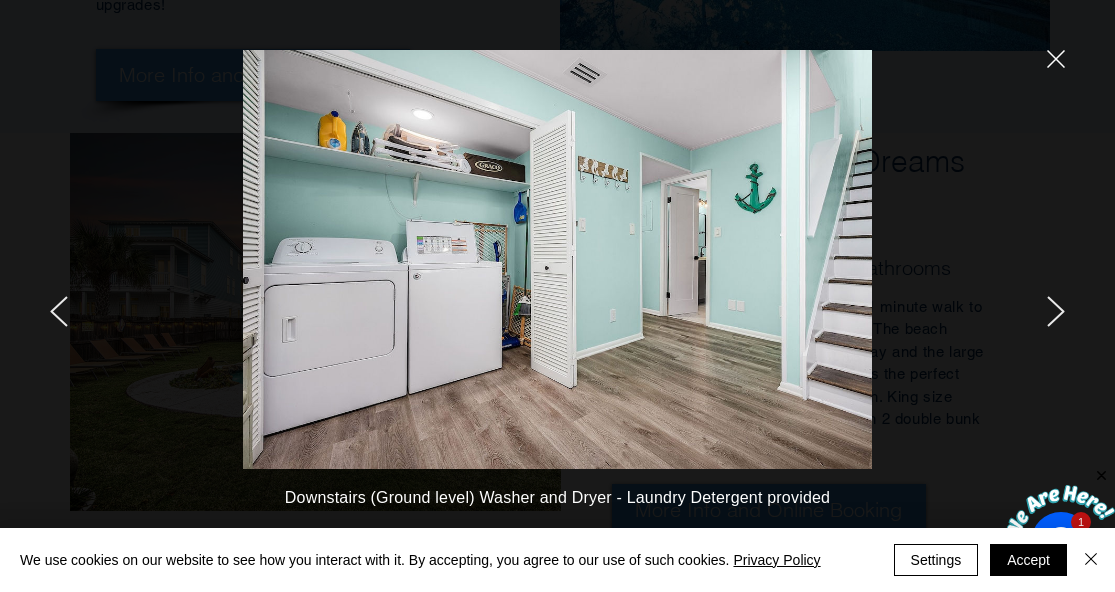 click 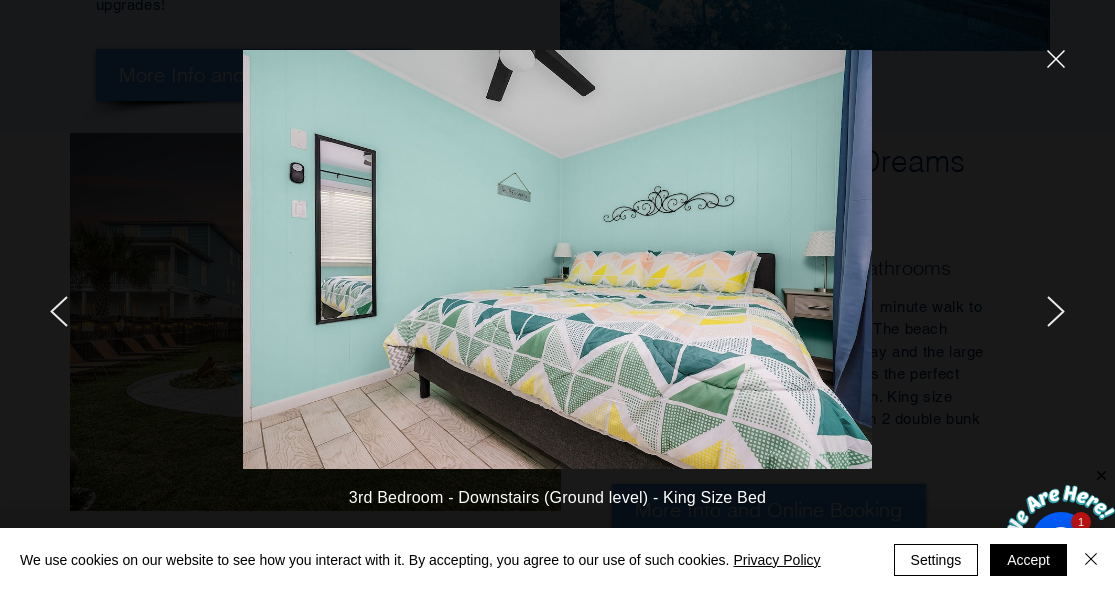 click 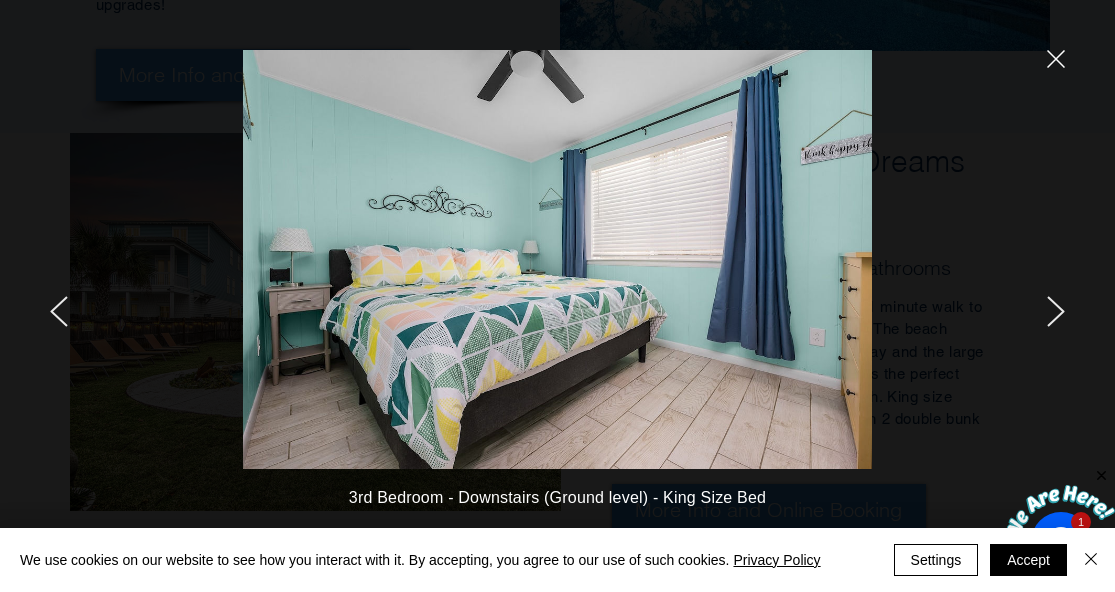 click 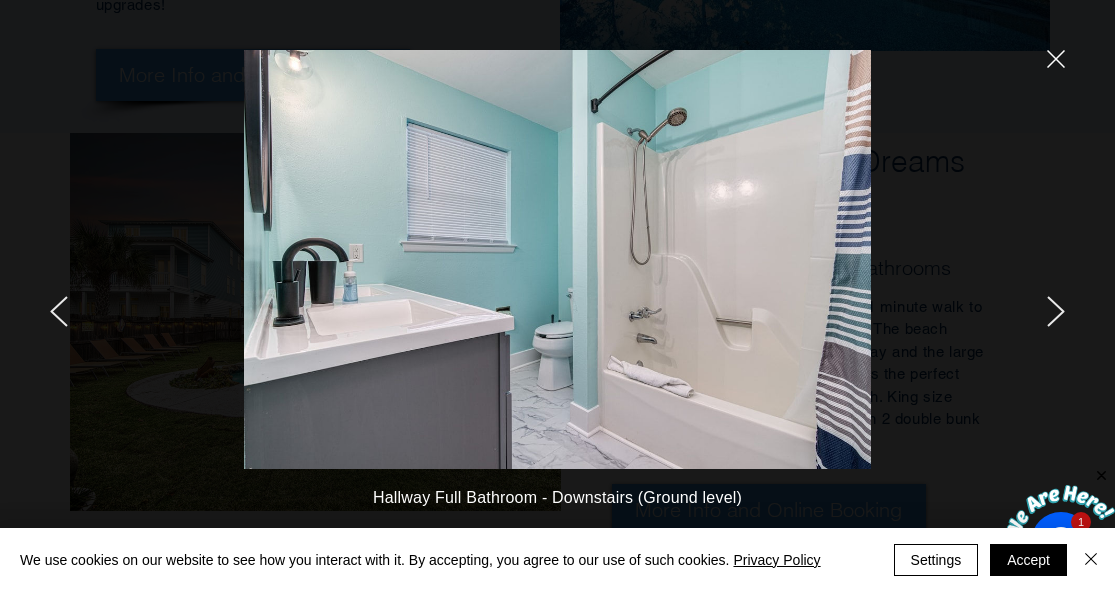 click 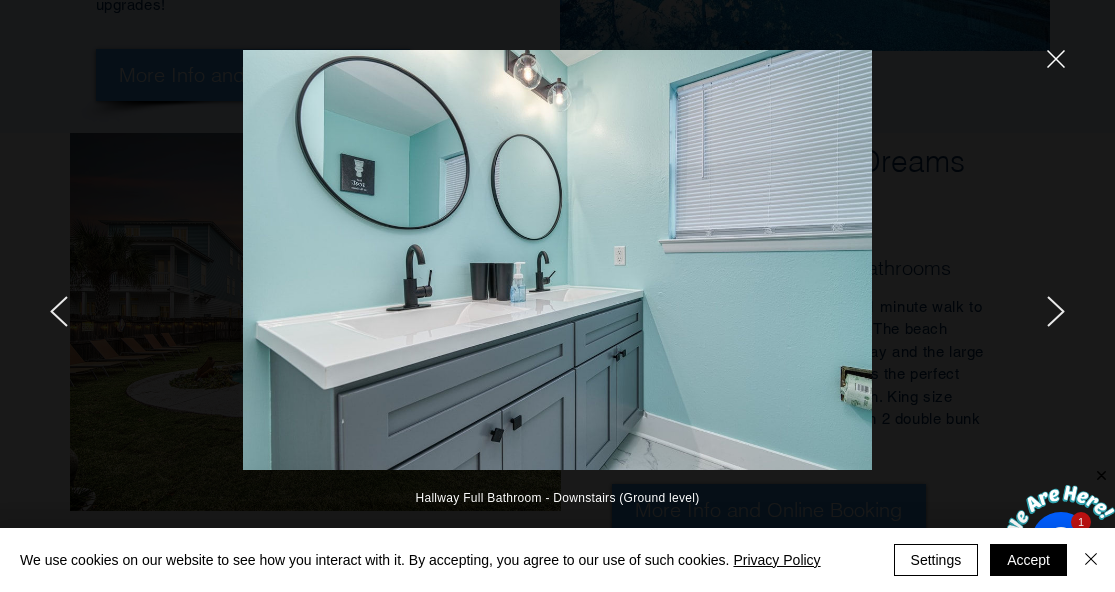 click 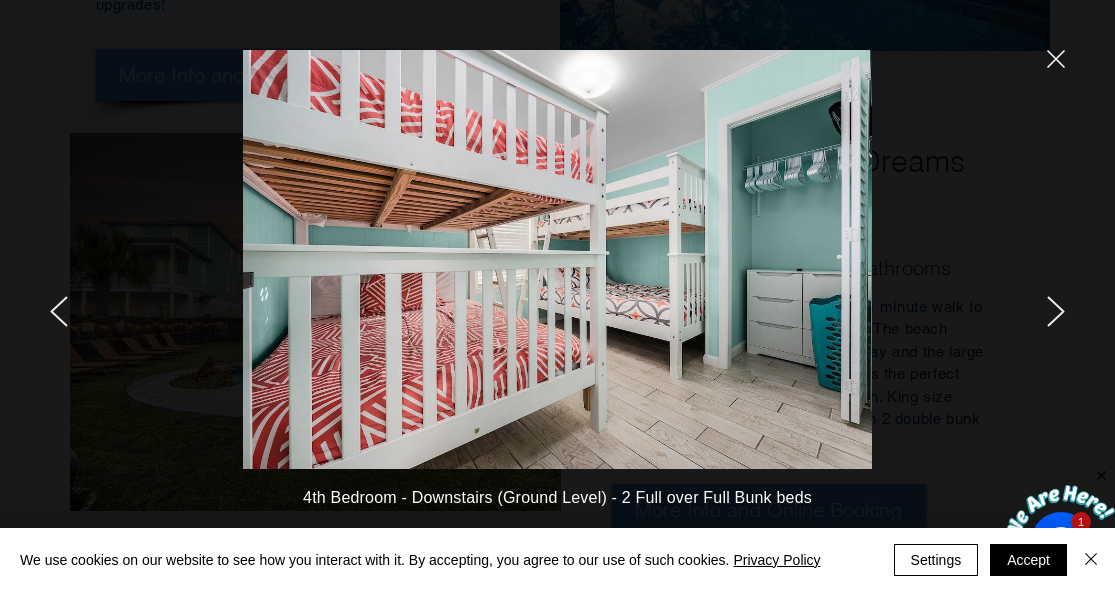 click 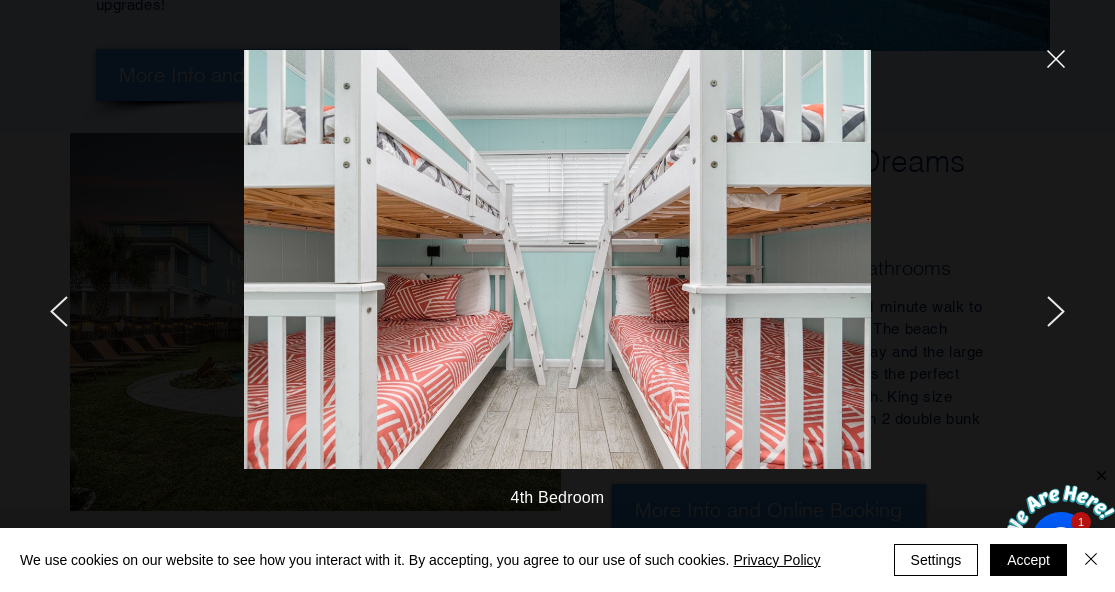 click 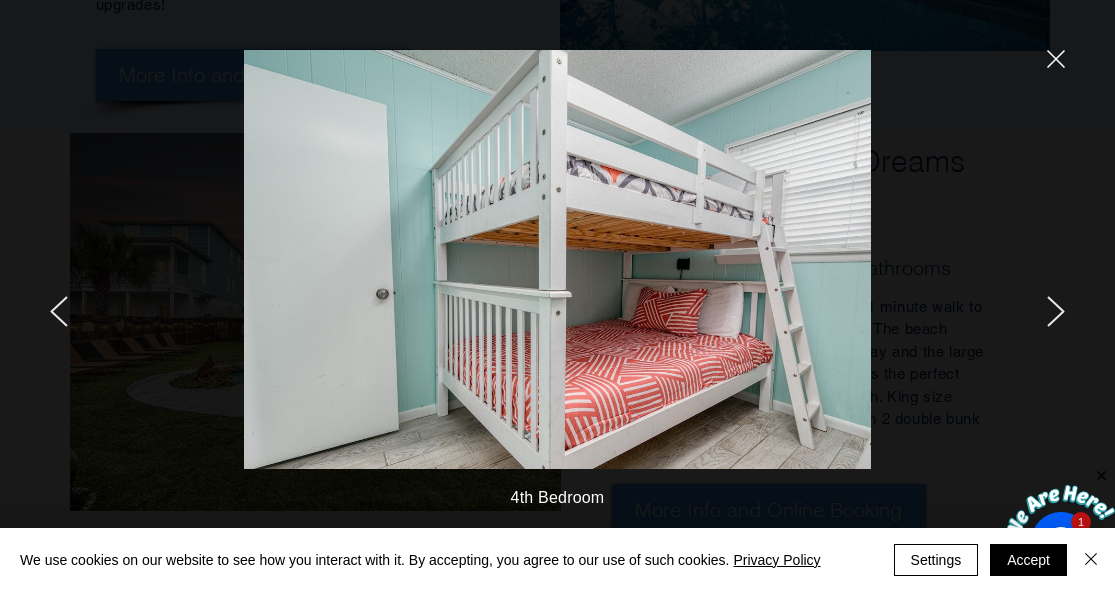click 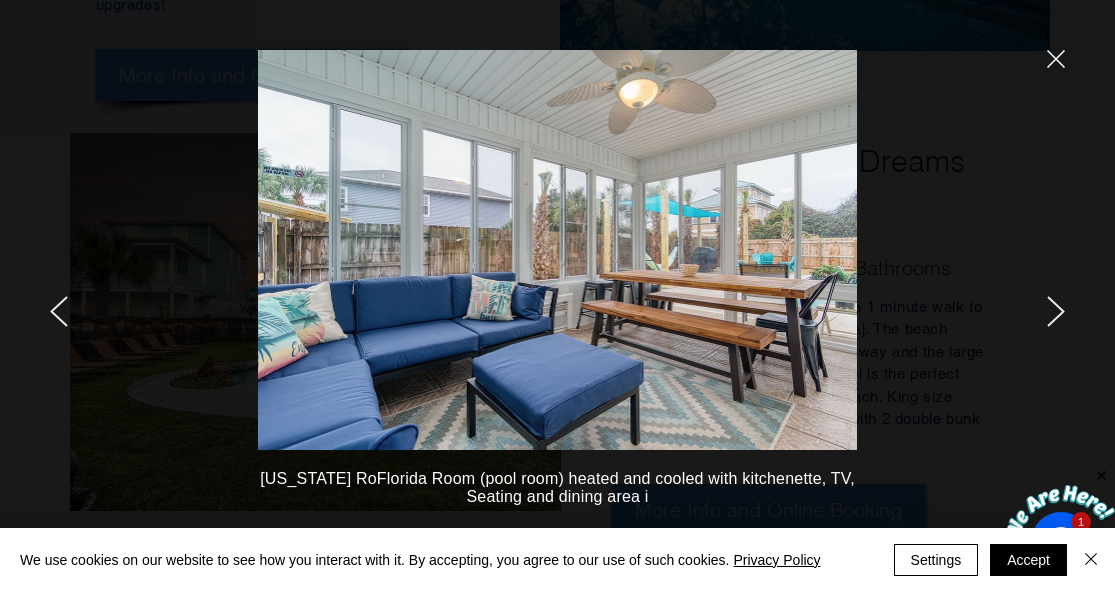 click 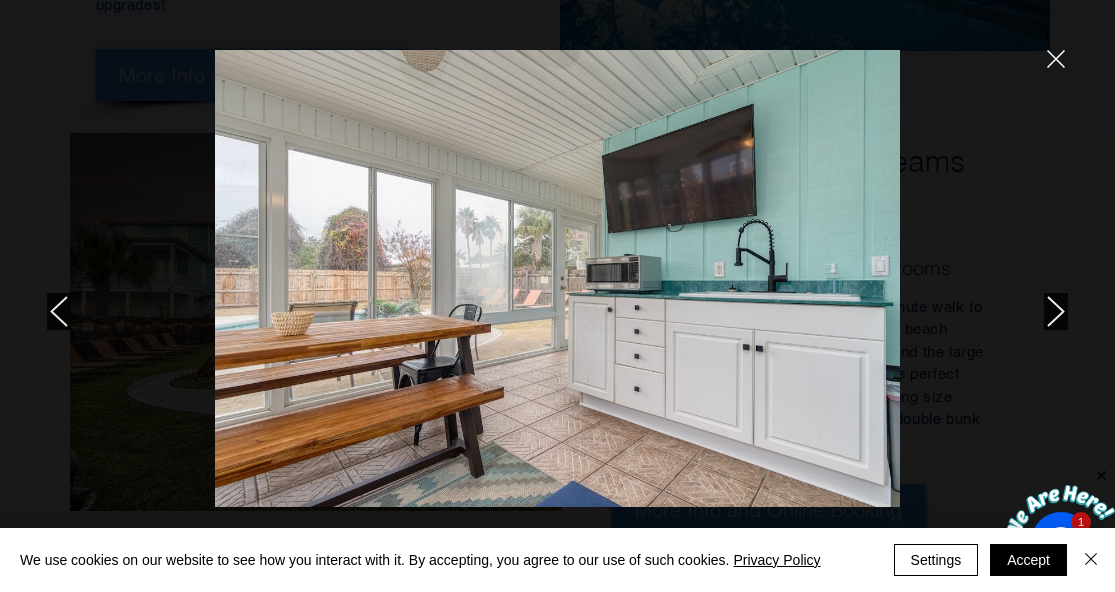 click 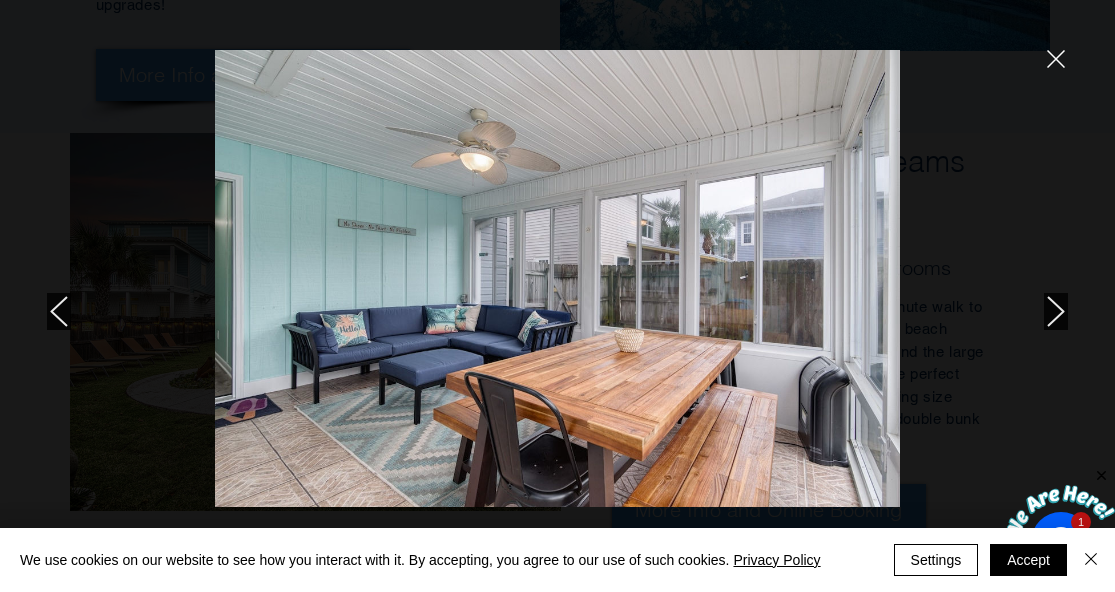 click 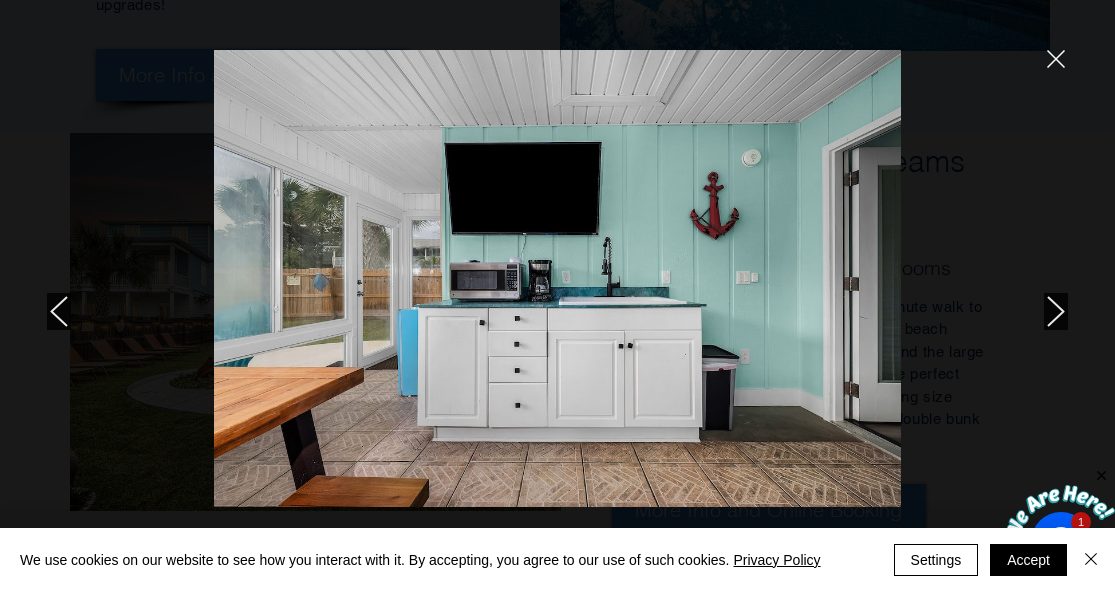 click 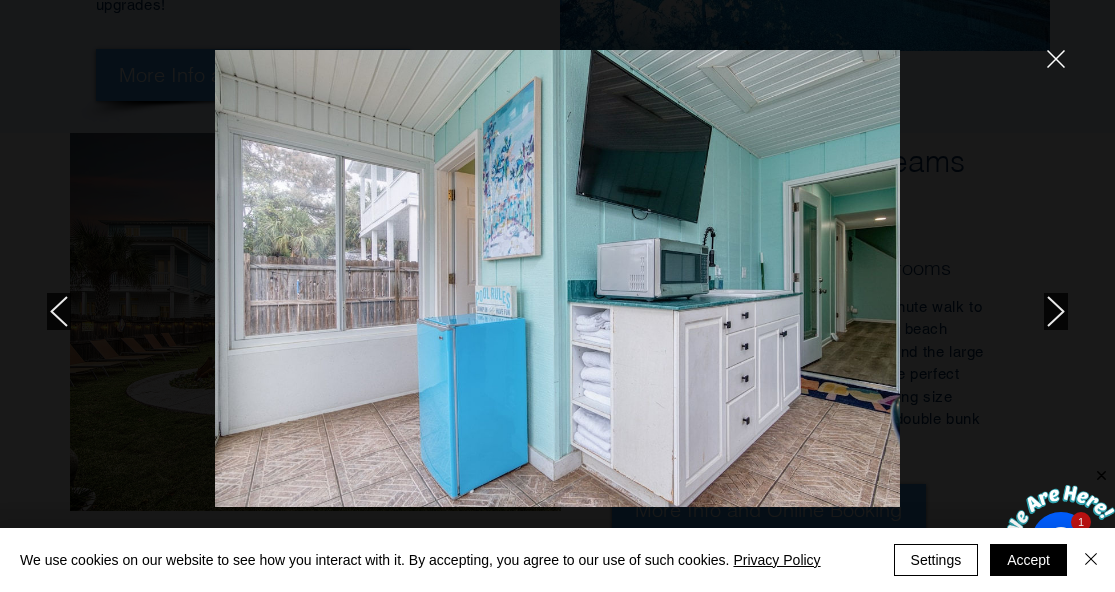 click 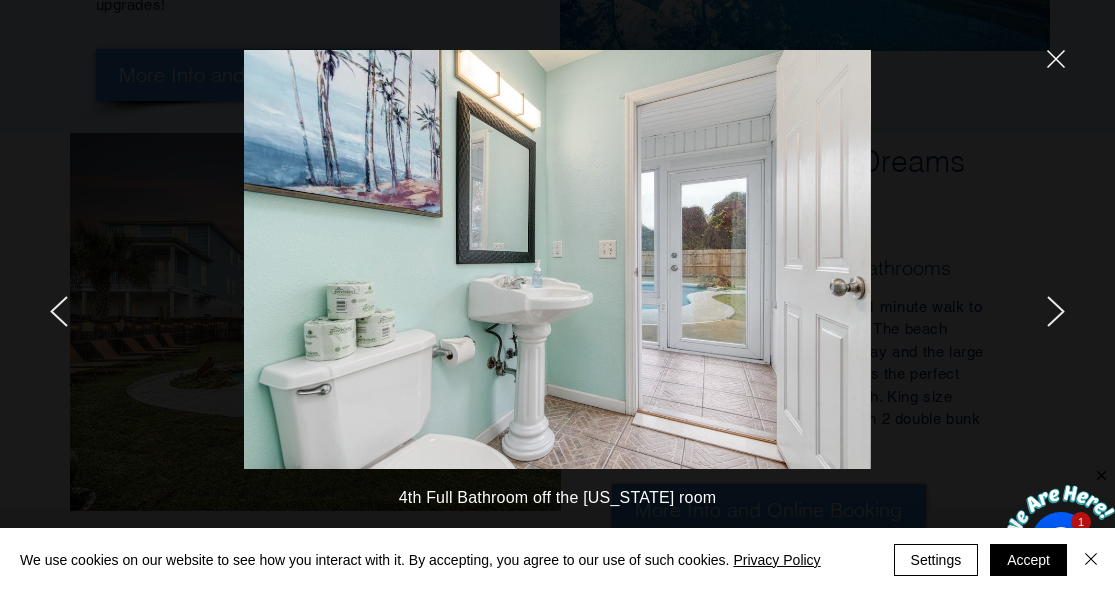 click 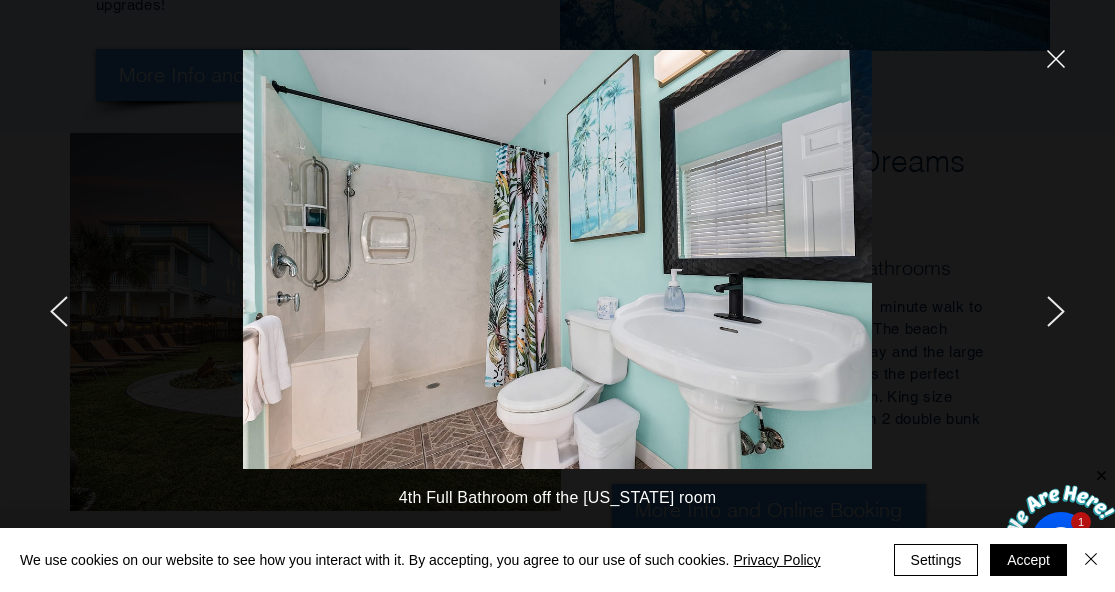 click 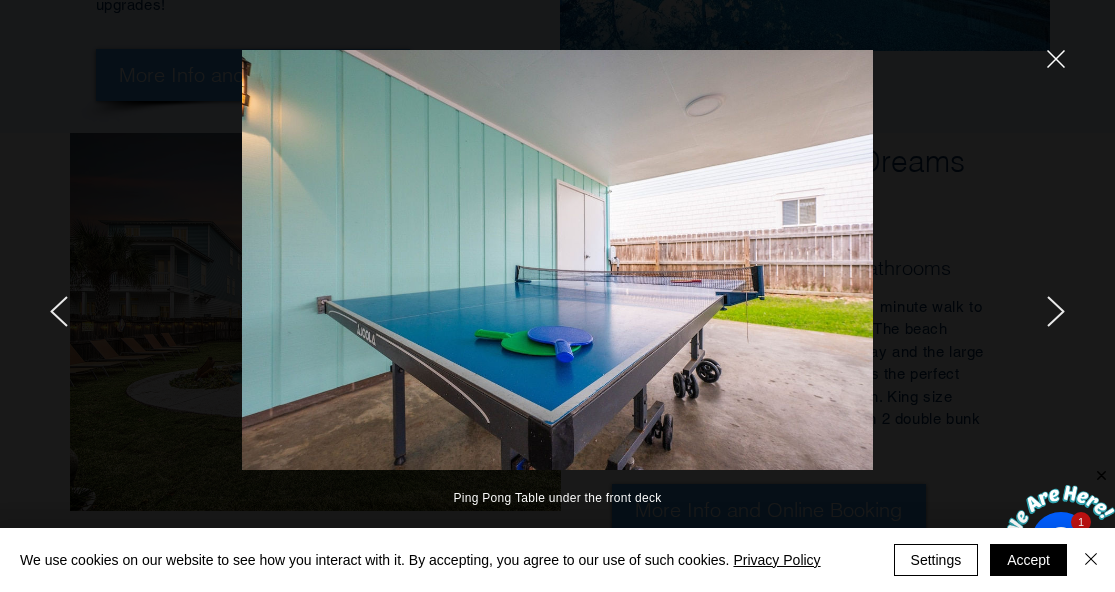 click 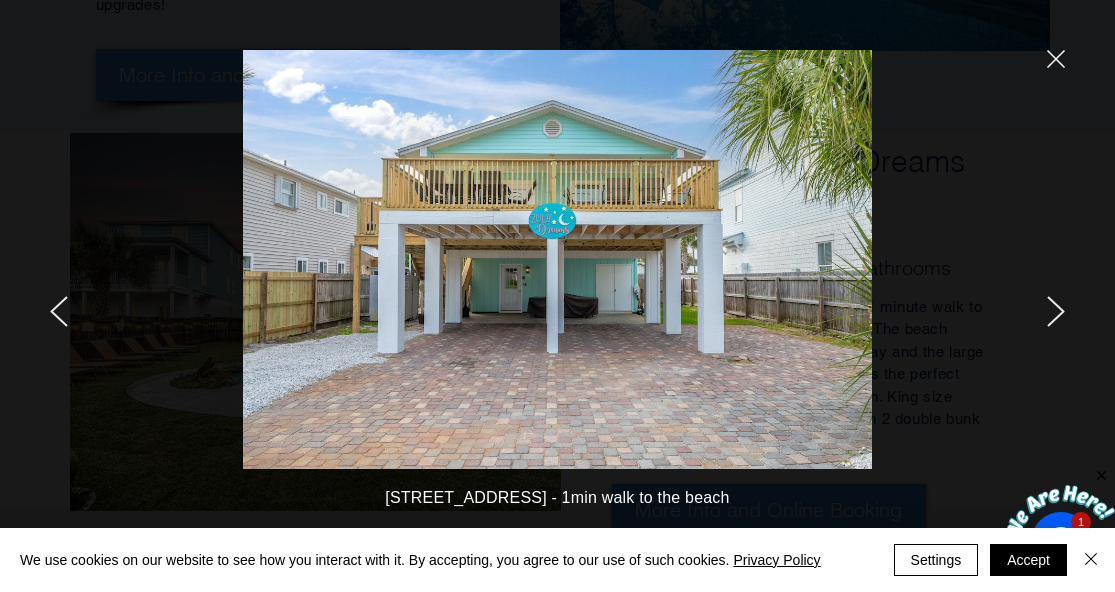 click 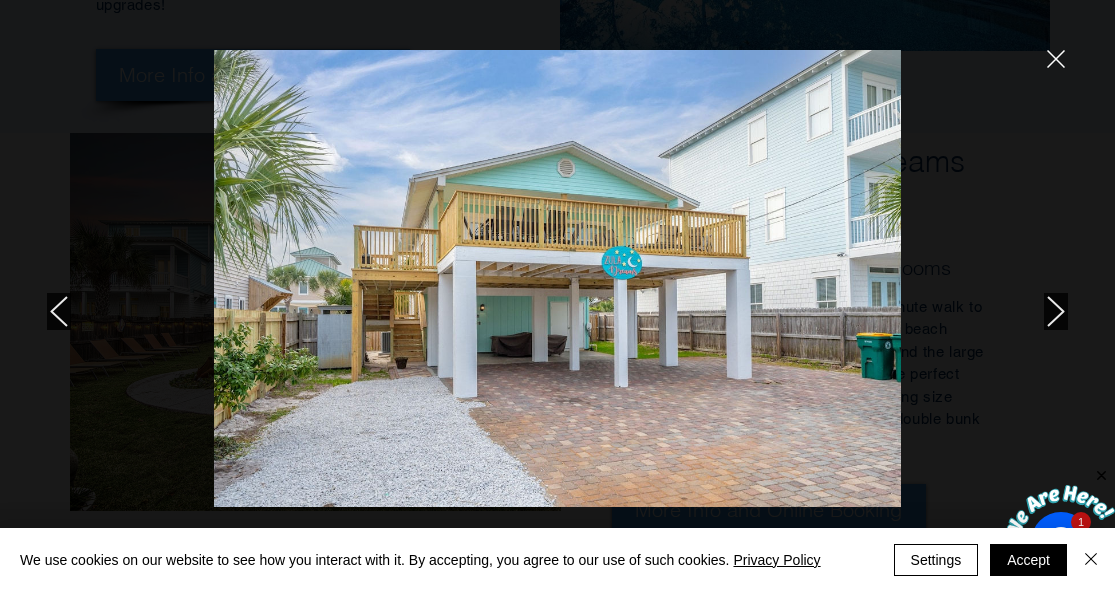 click 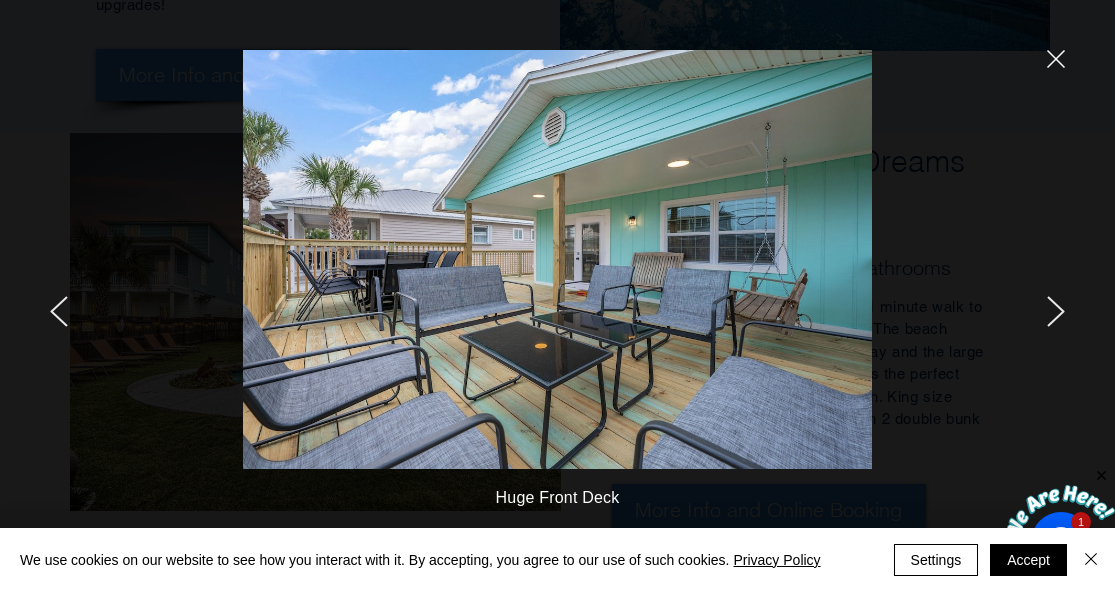 click 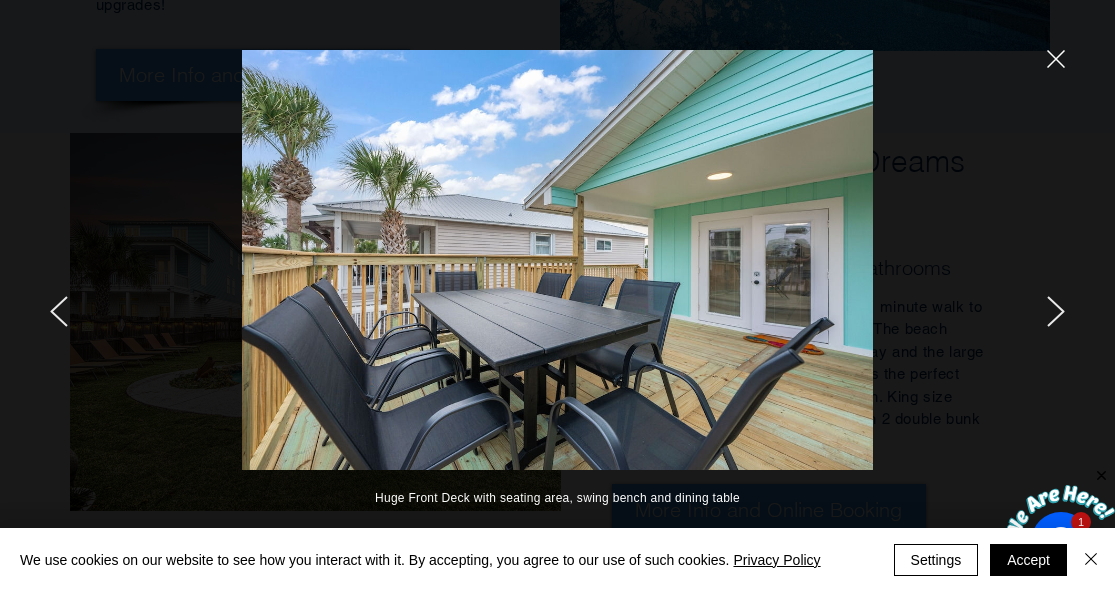 click 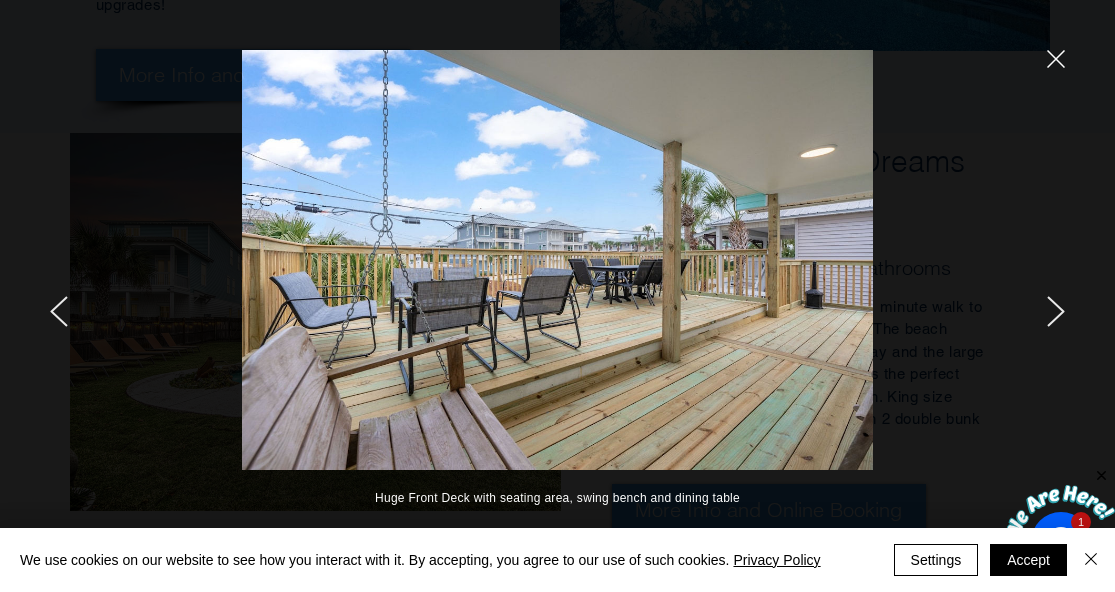 click 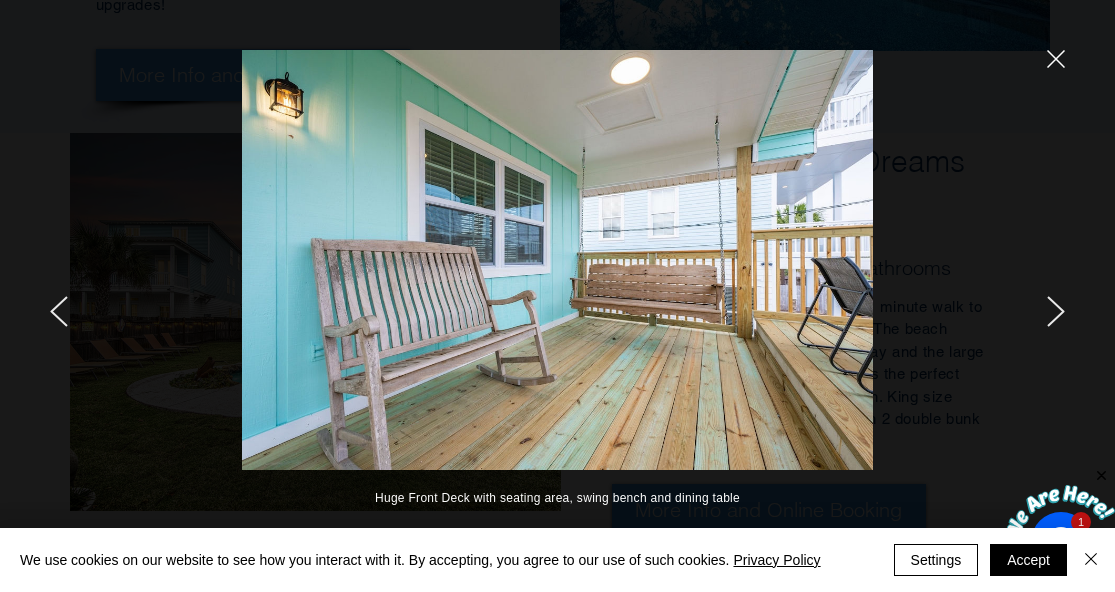 click 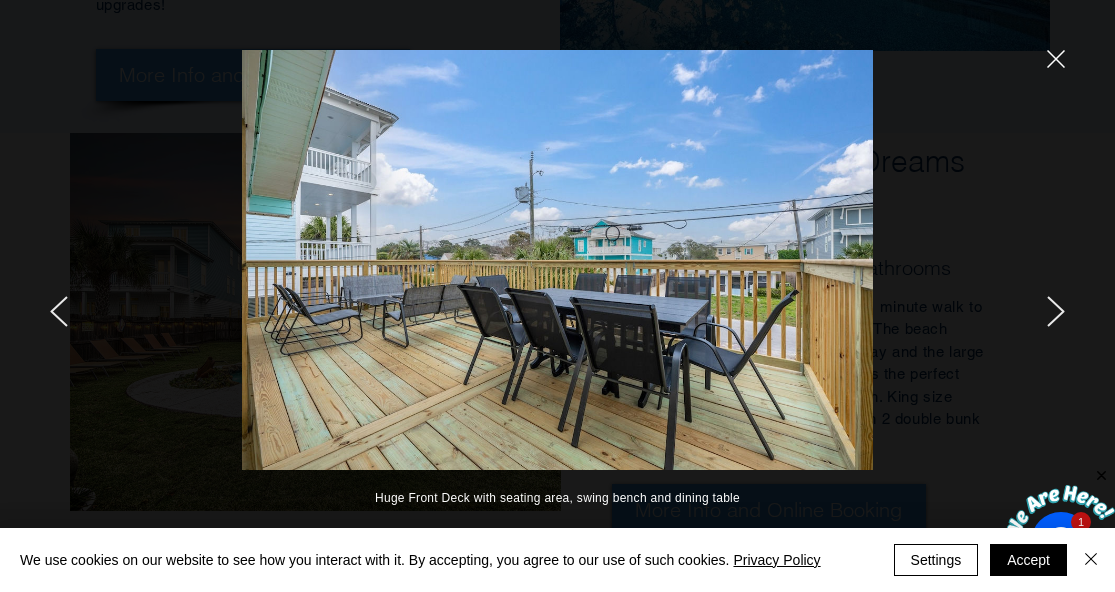 click 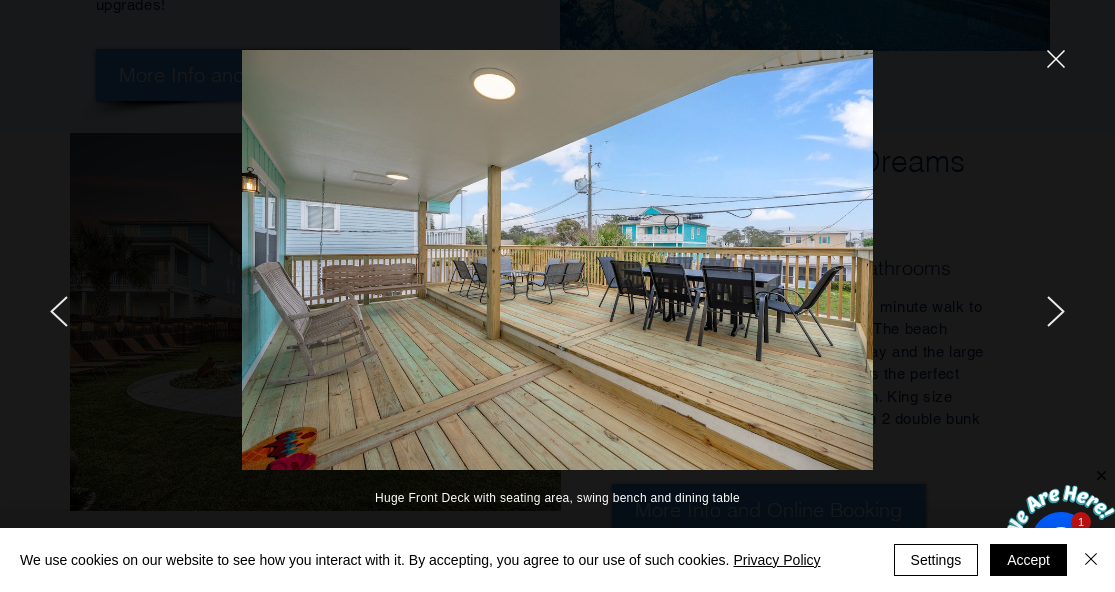 click 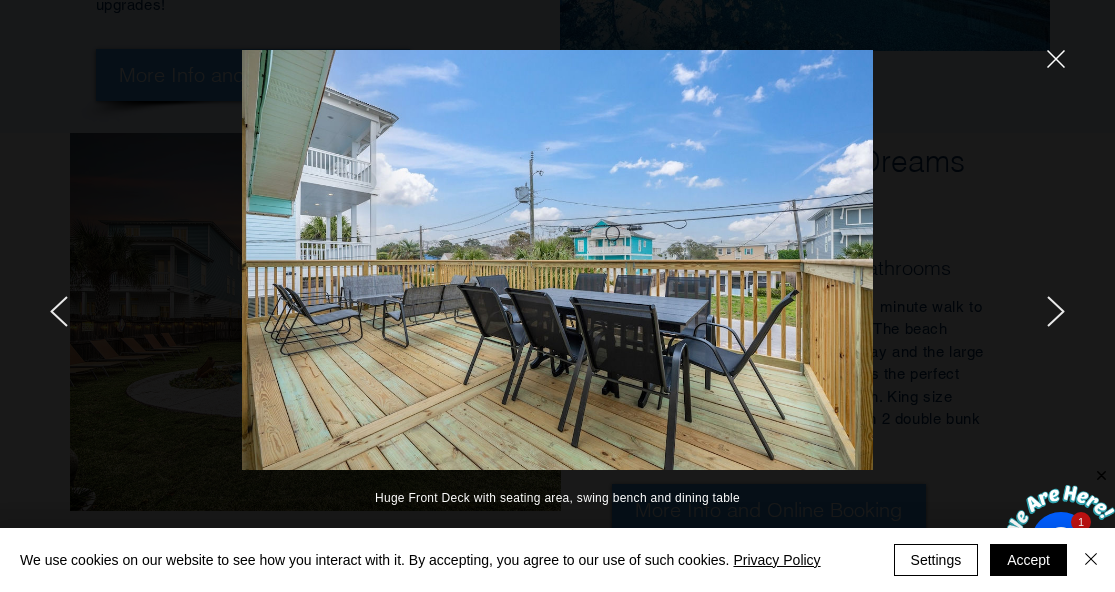 click 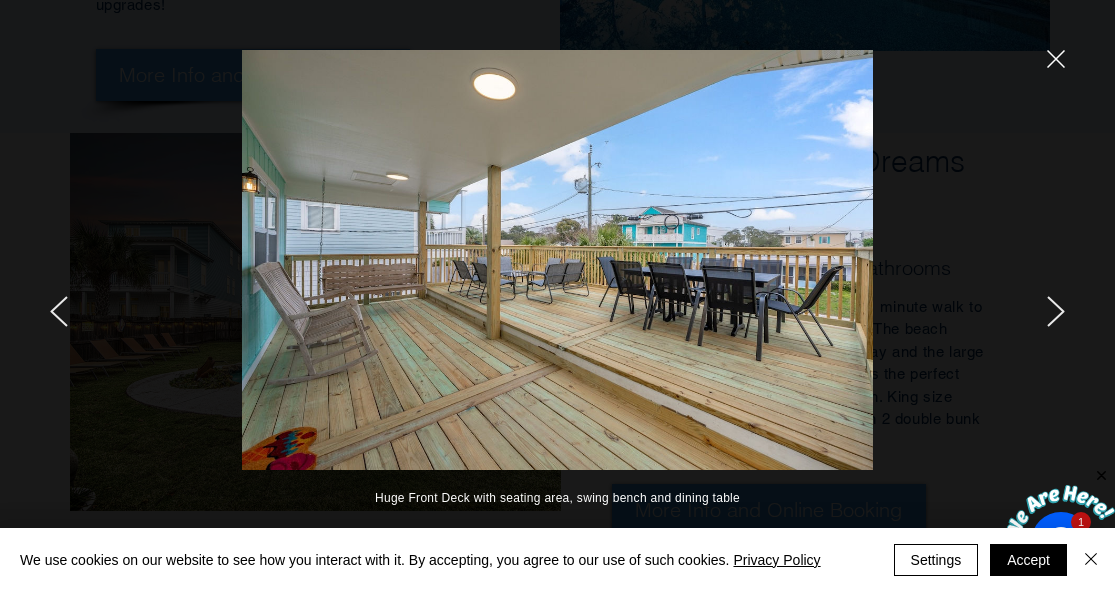 click 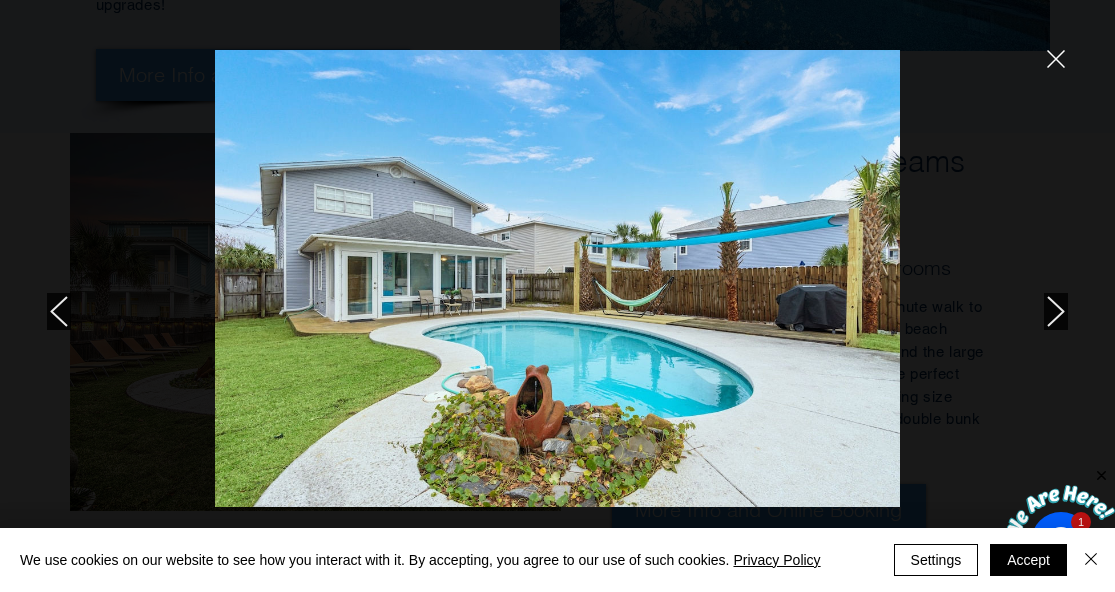 click 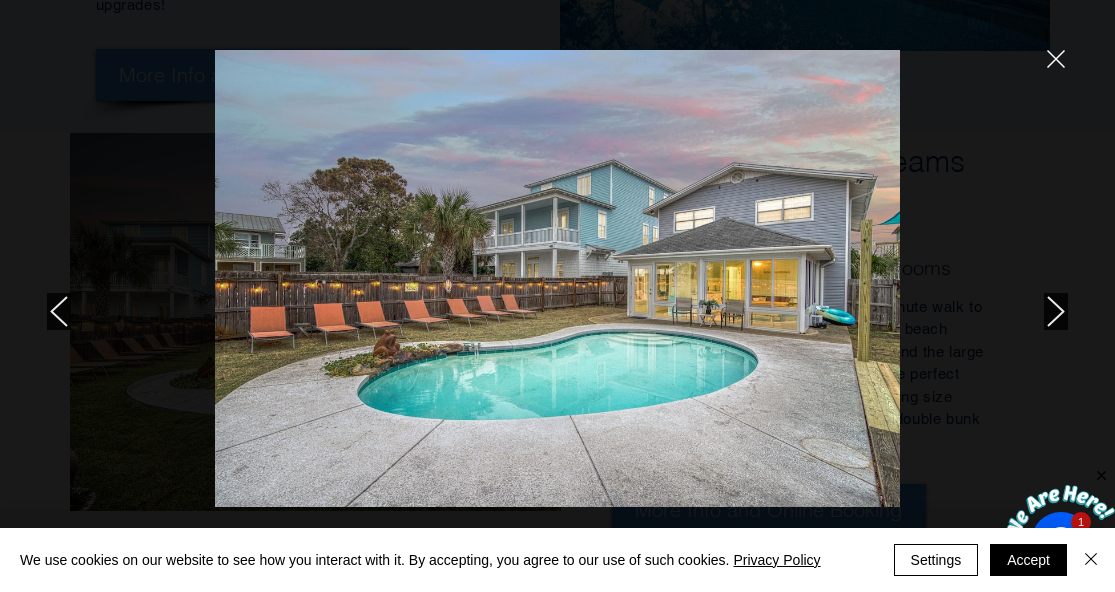 click 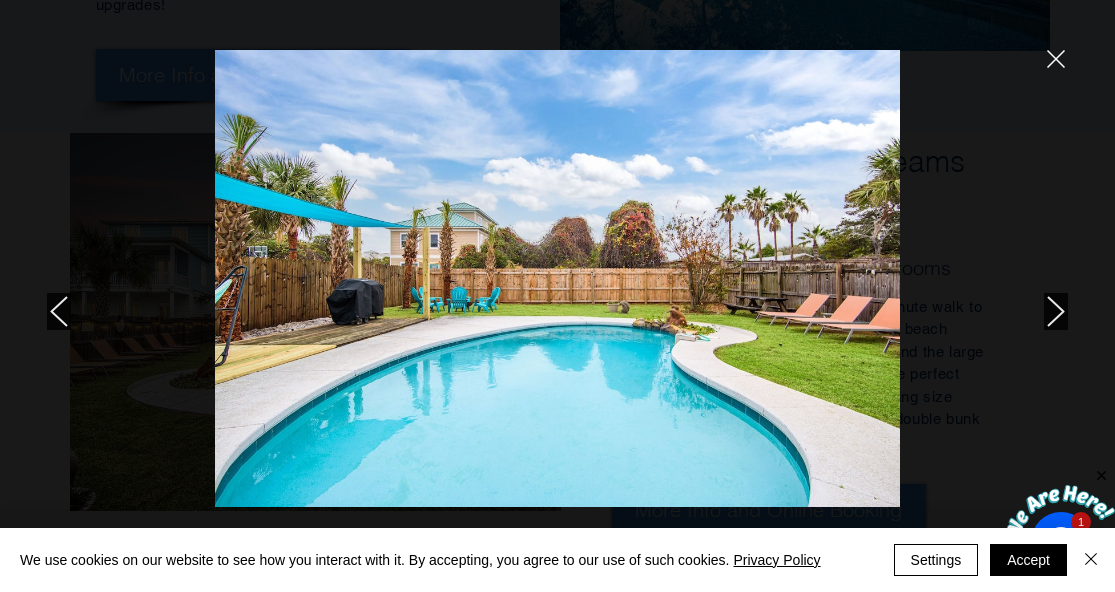 click 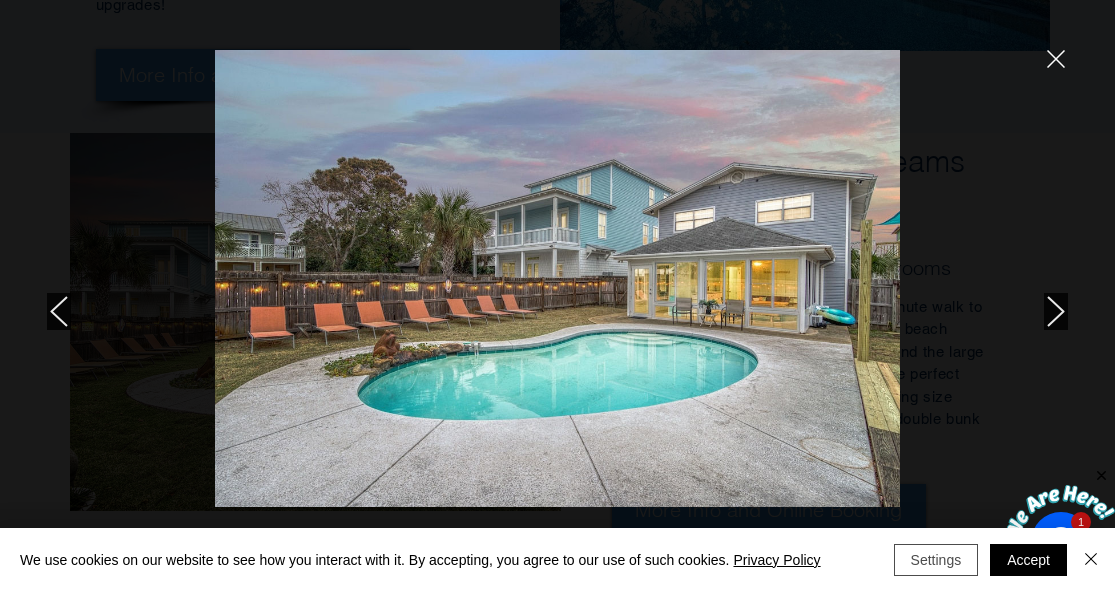click on "Settings" at bounding box center (936, 560) 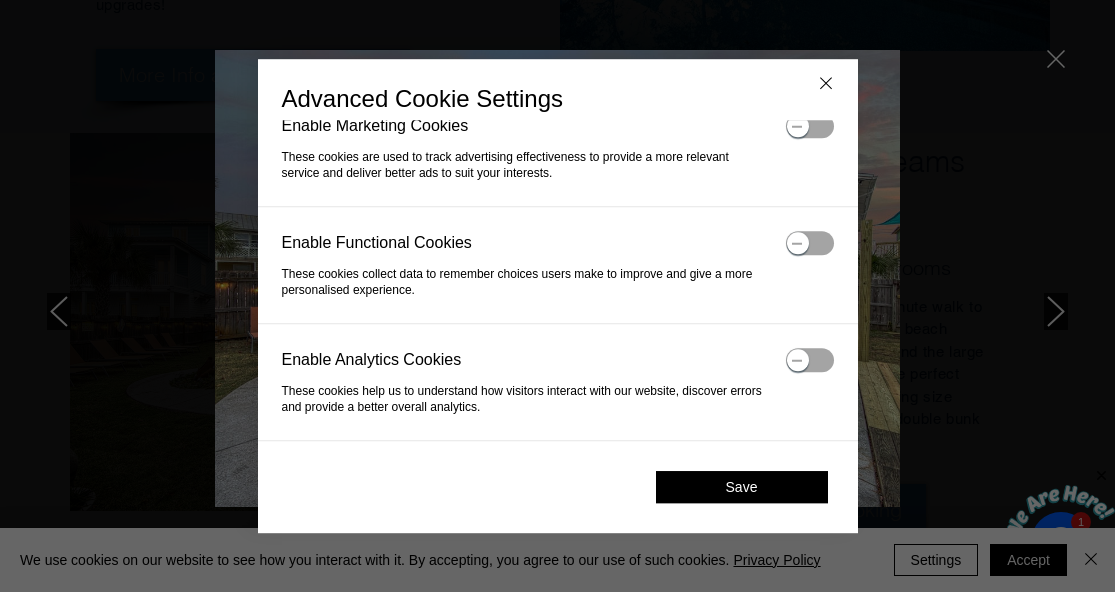 scroll, scrollTop: 0, scrollLeft: 0, axis: both 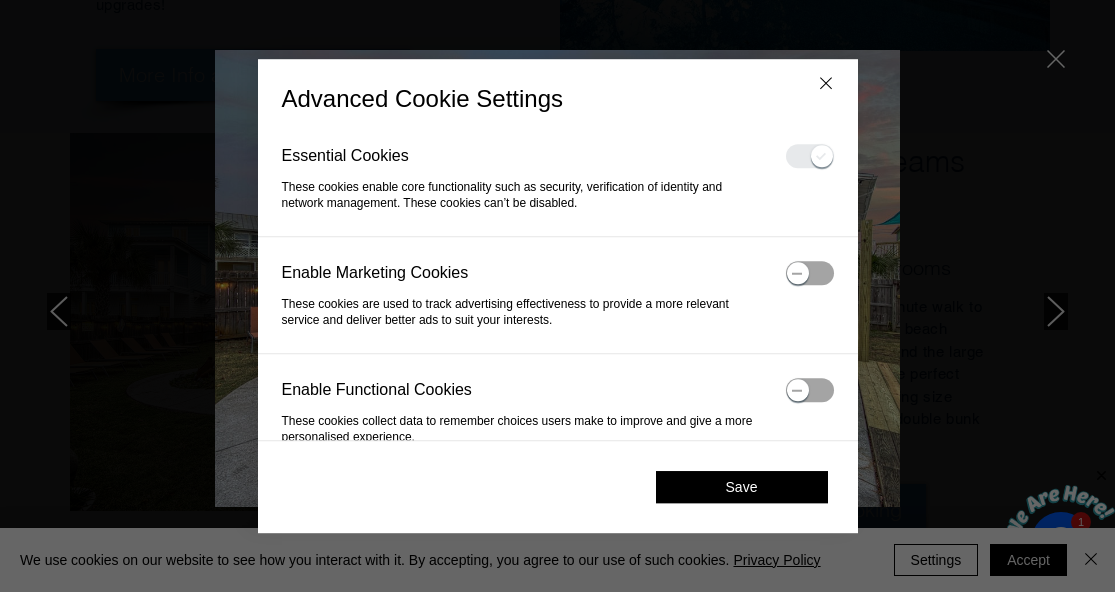 click on "Save" at bounding box center [742, 487] 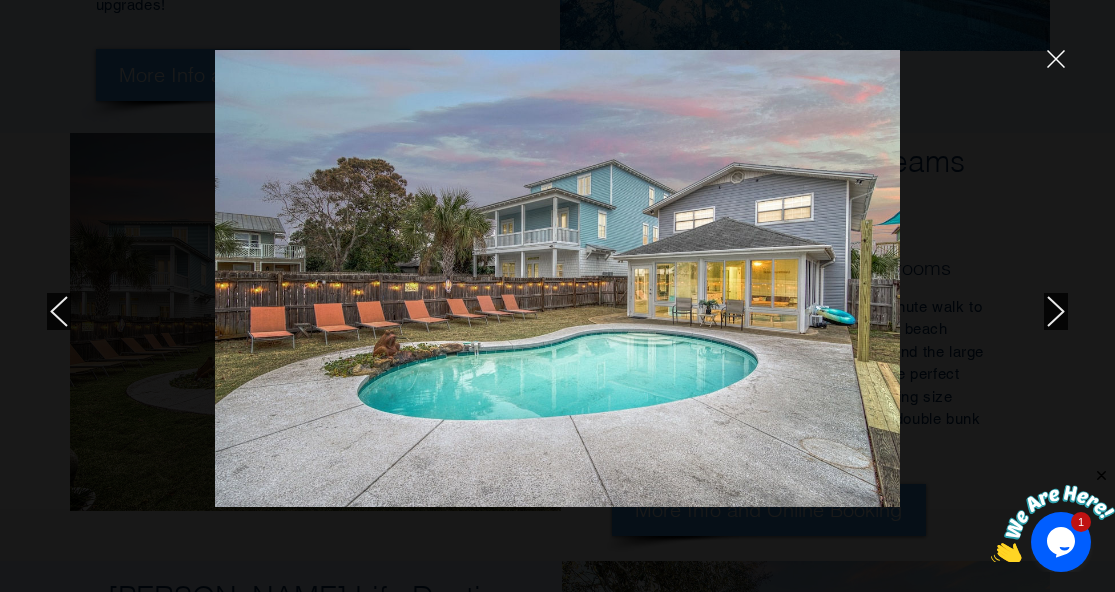 click 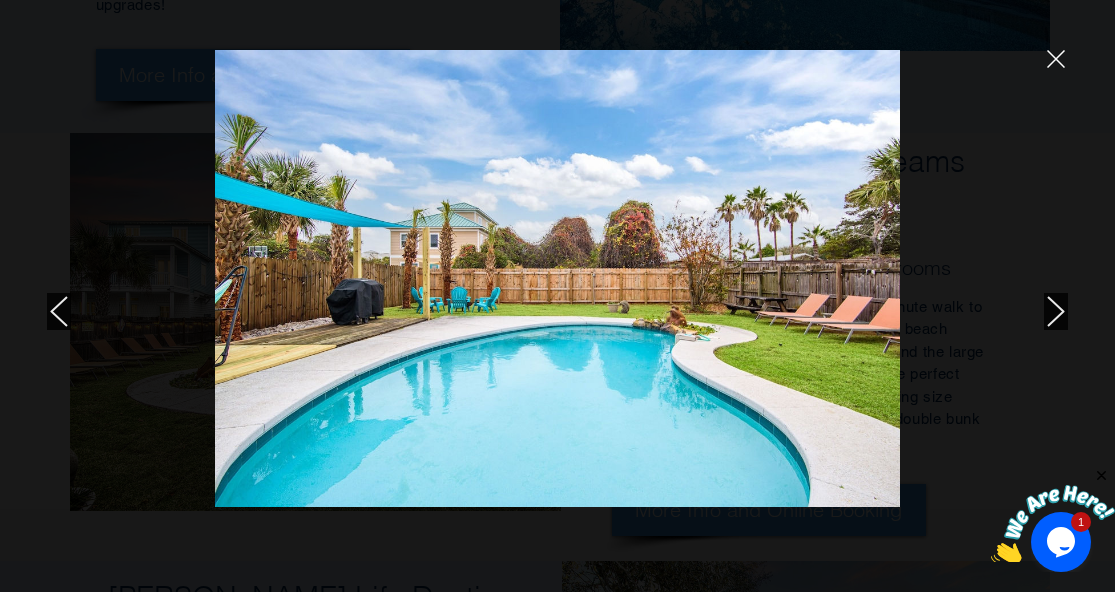 click 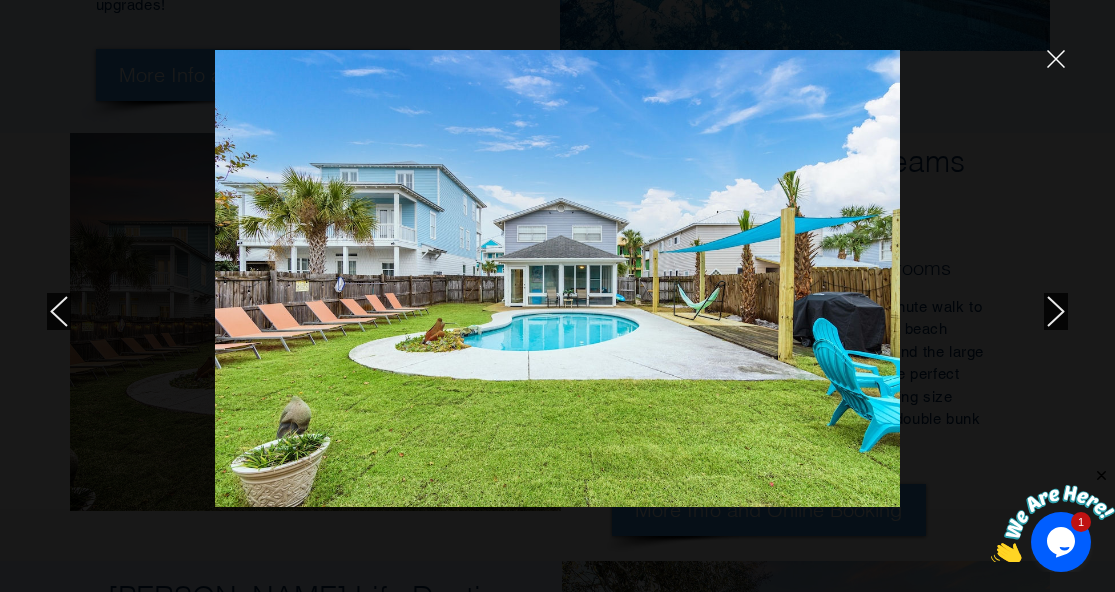 click 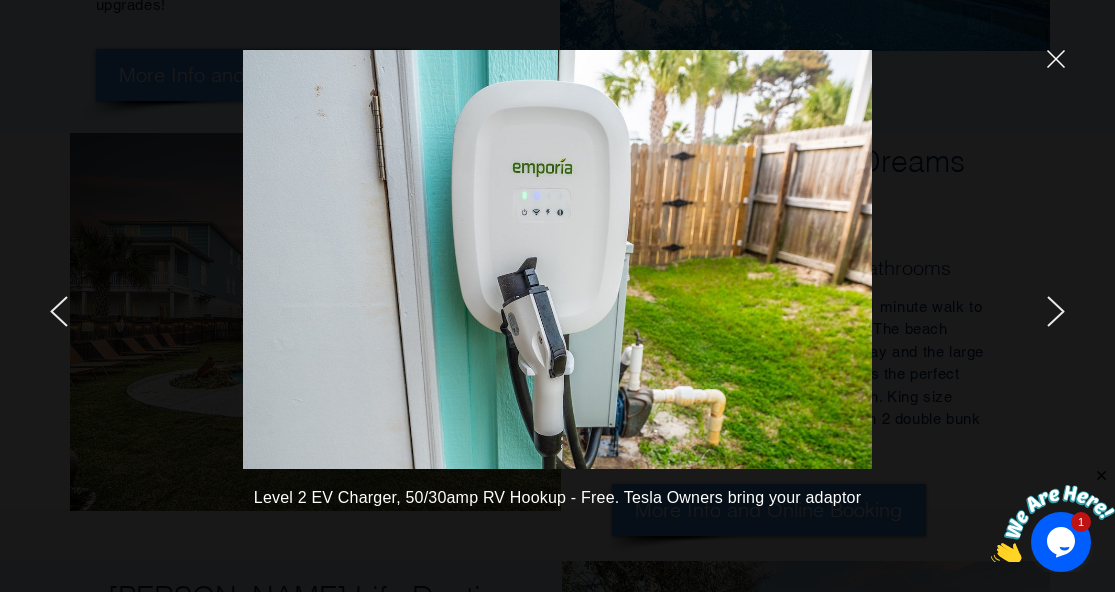 click 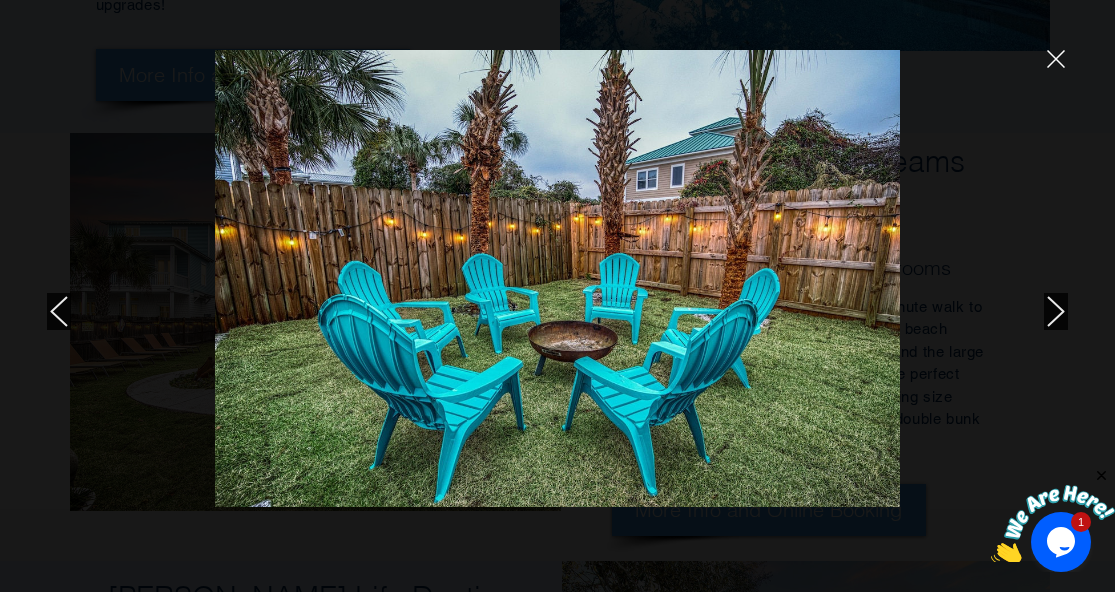click 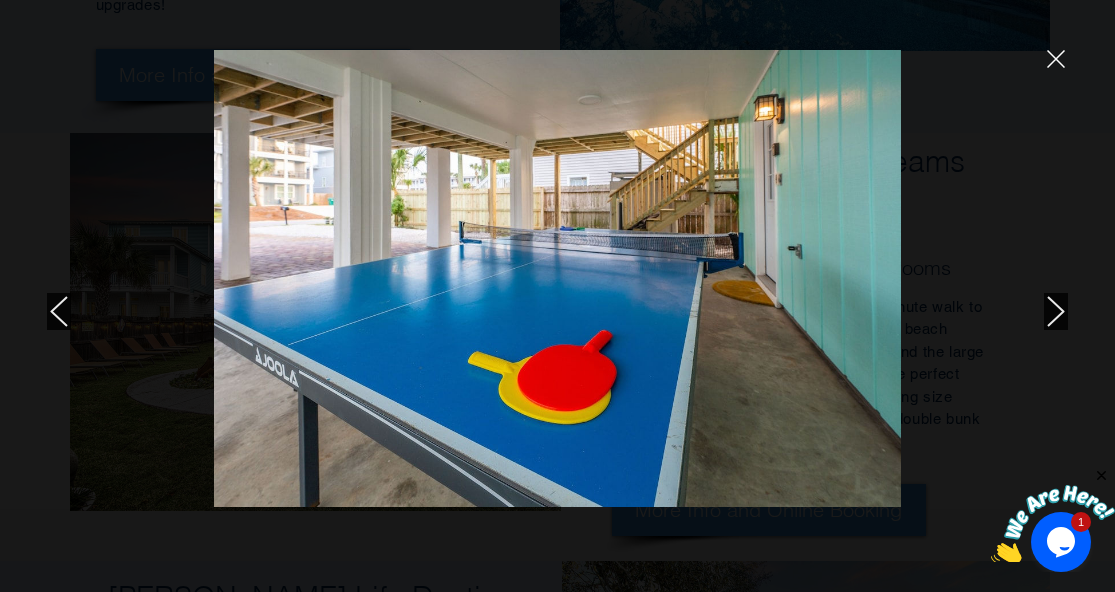 click 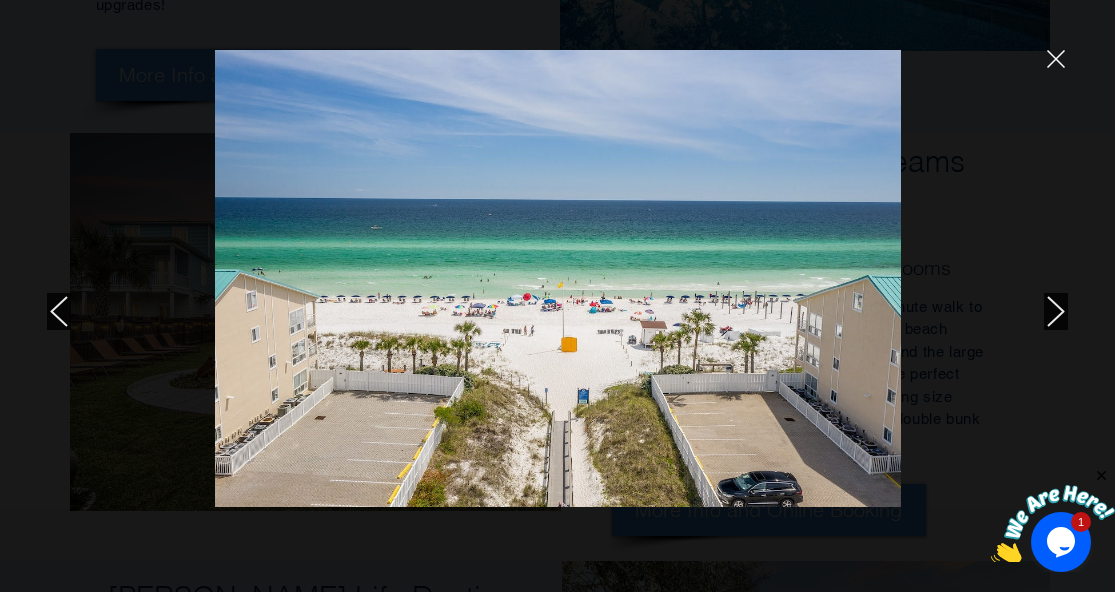 click 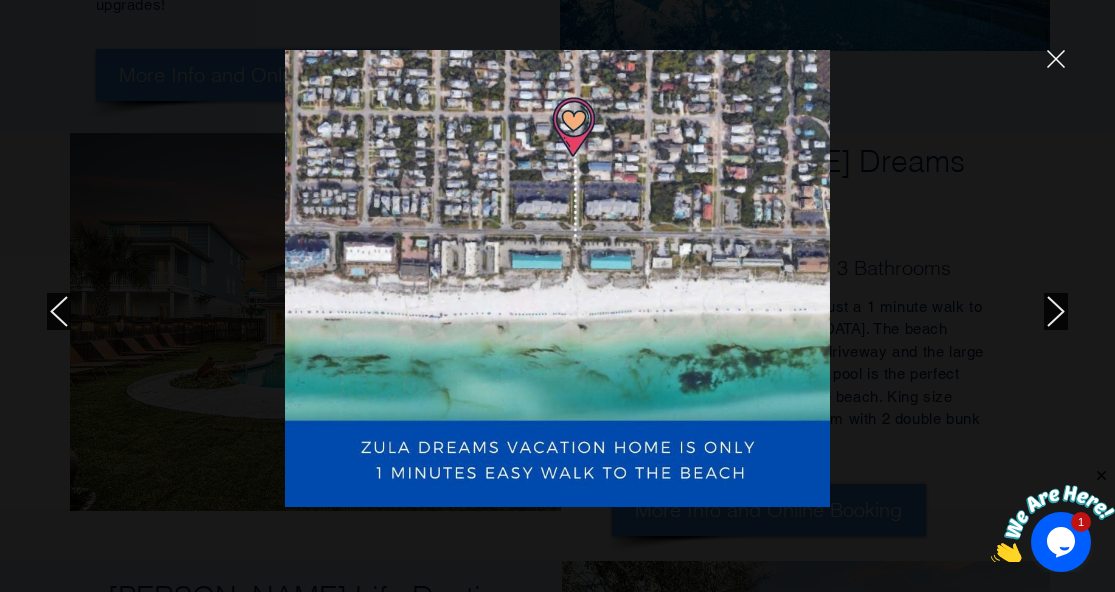 click 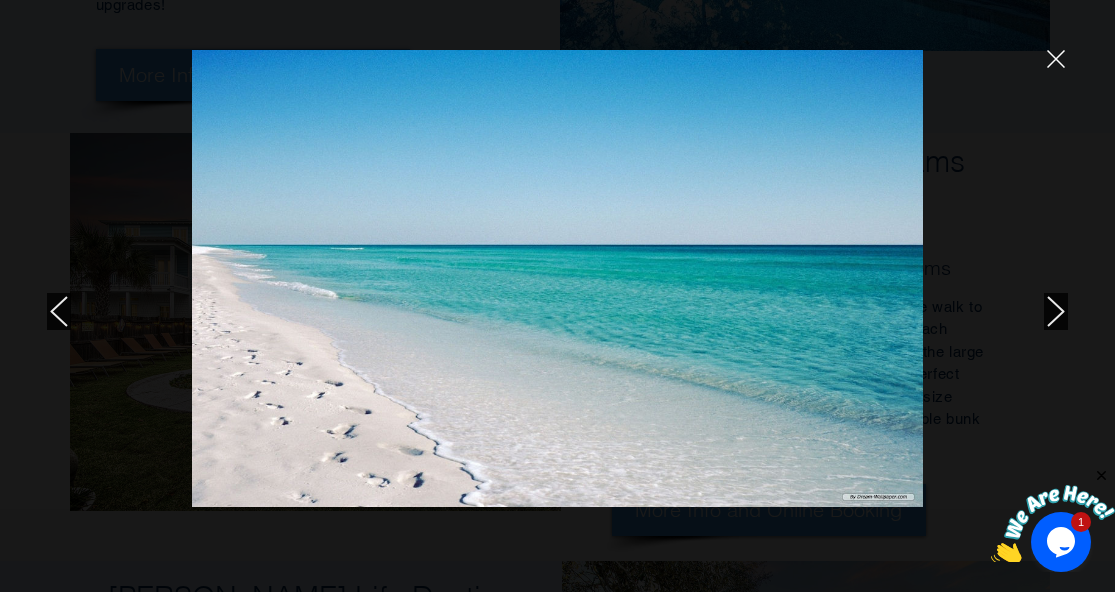 click 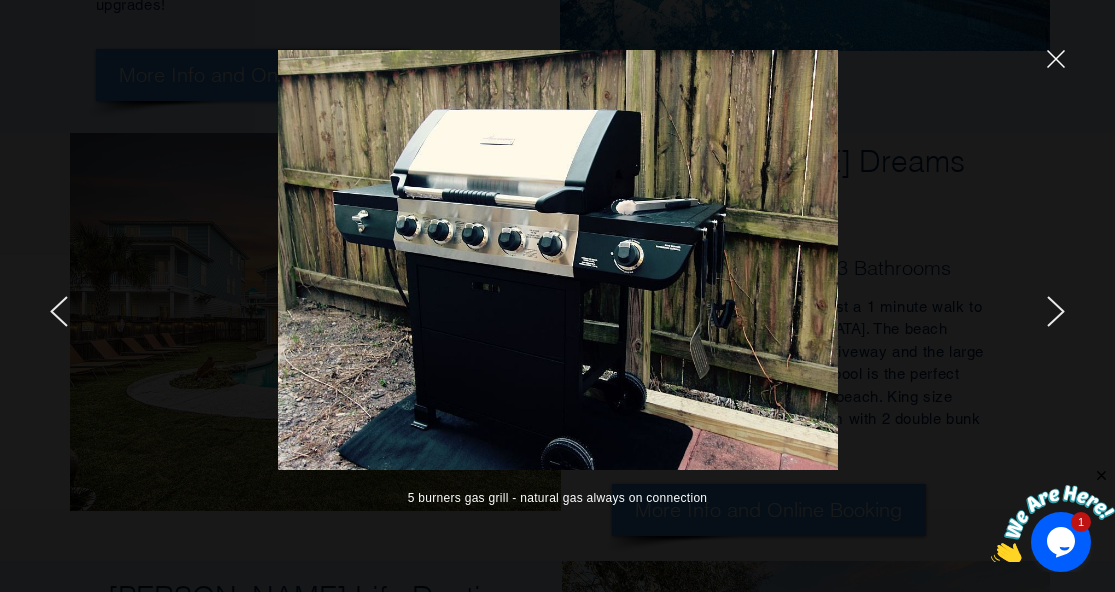 click 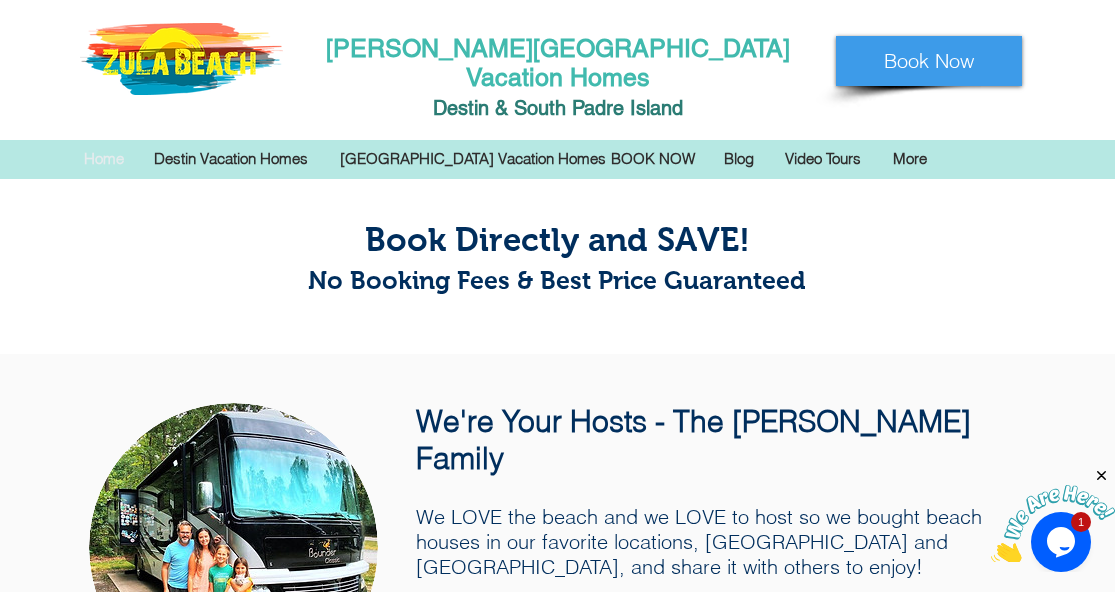 scroll, scrollTop: 1182, scrollLeft: 0, axis: vertical 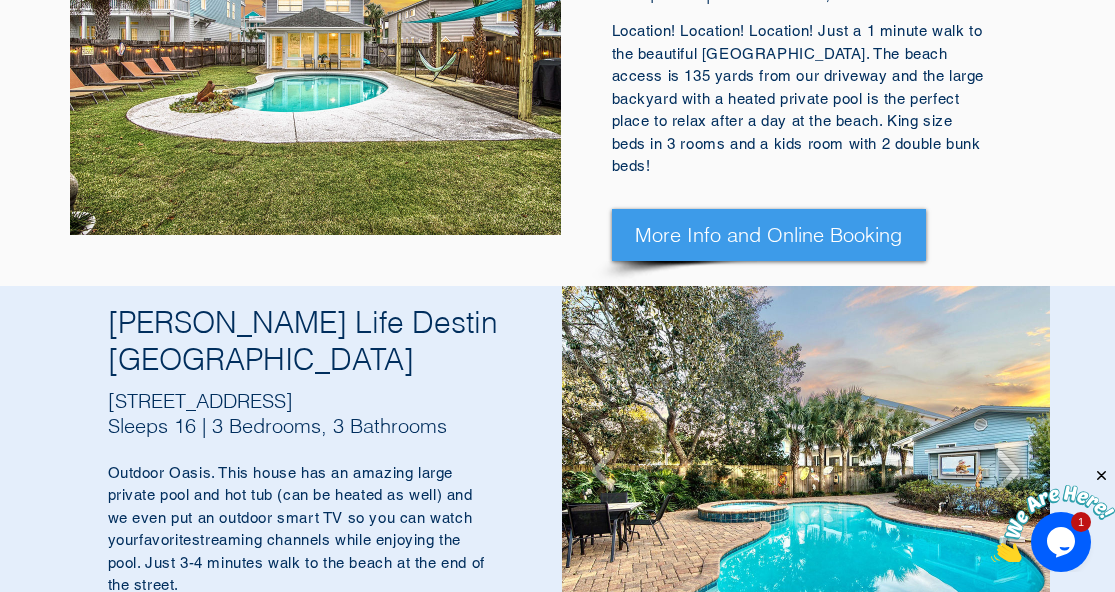 click at bounding box center [806, 471] 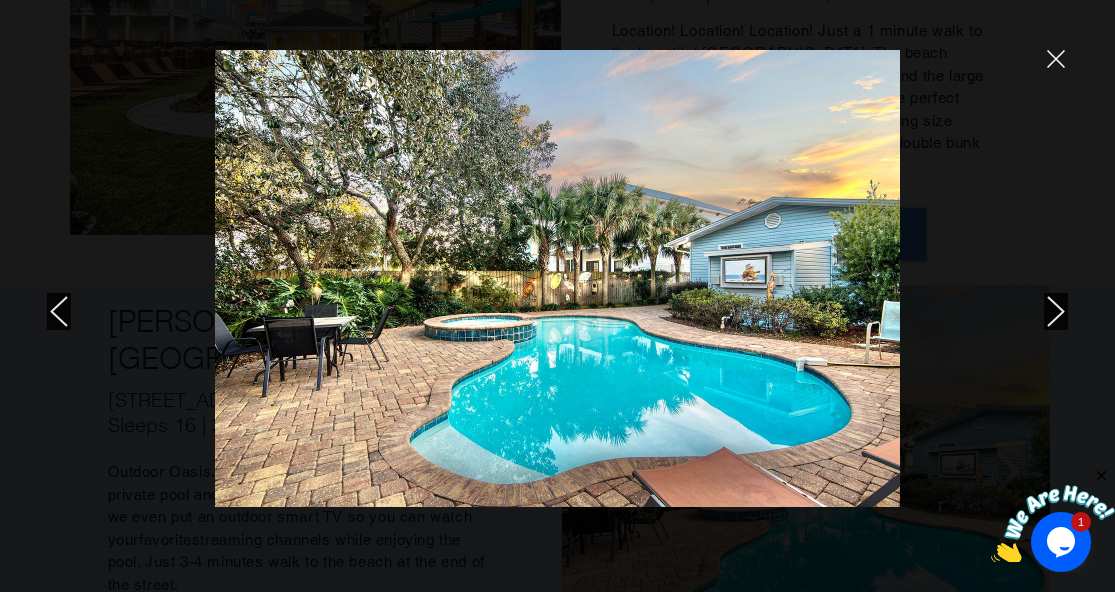 scroll, scrollTop: 0, scrollLeft: 0, axis: both 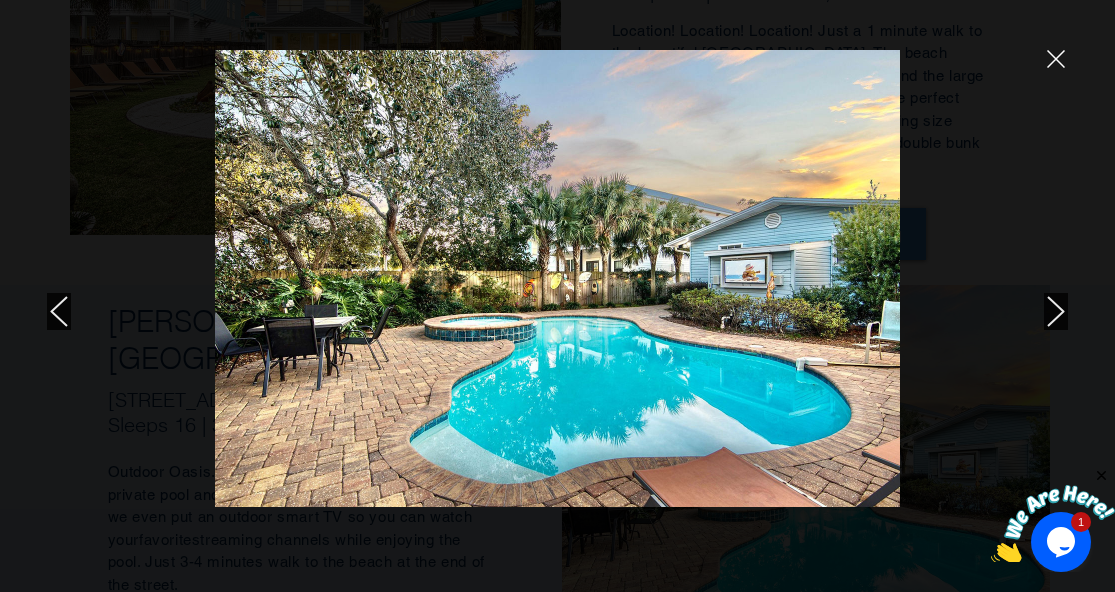click 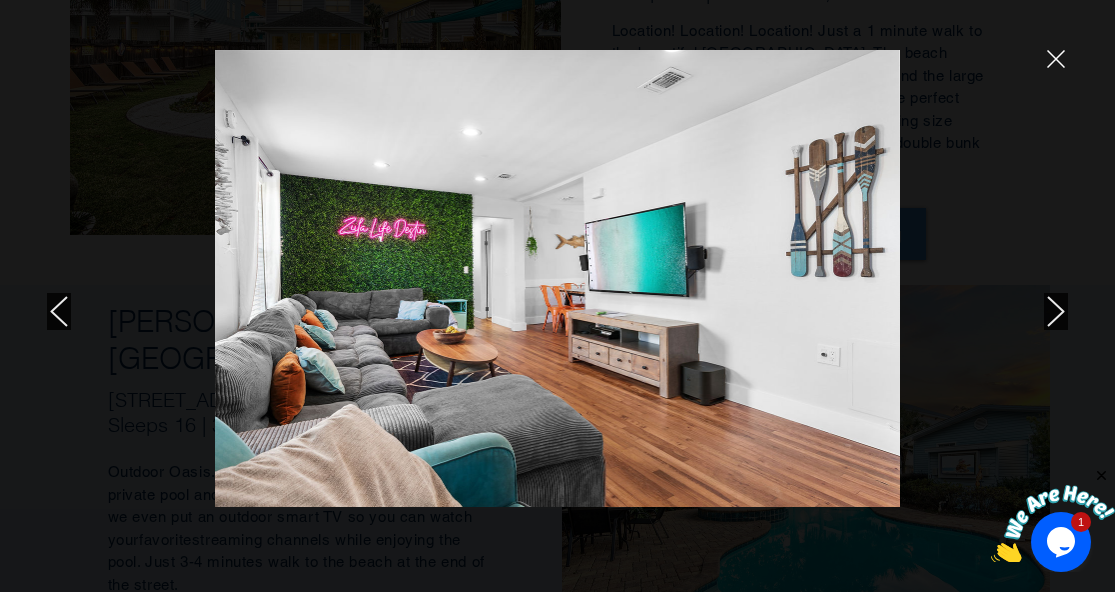 click 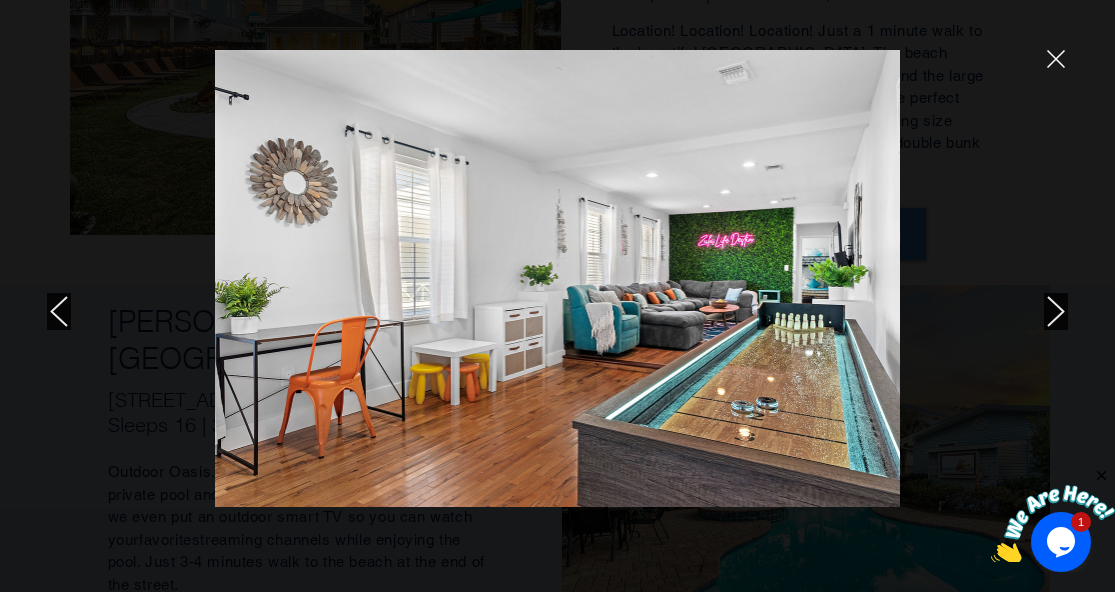 click 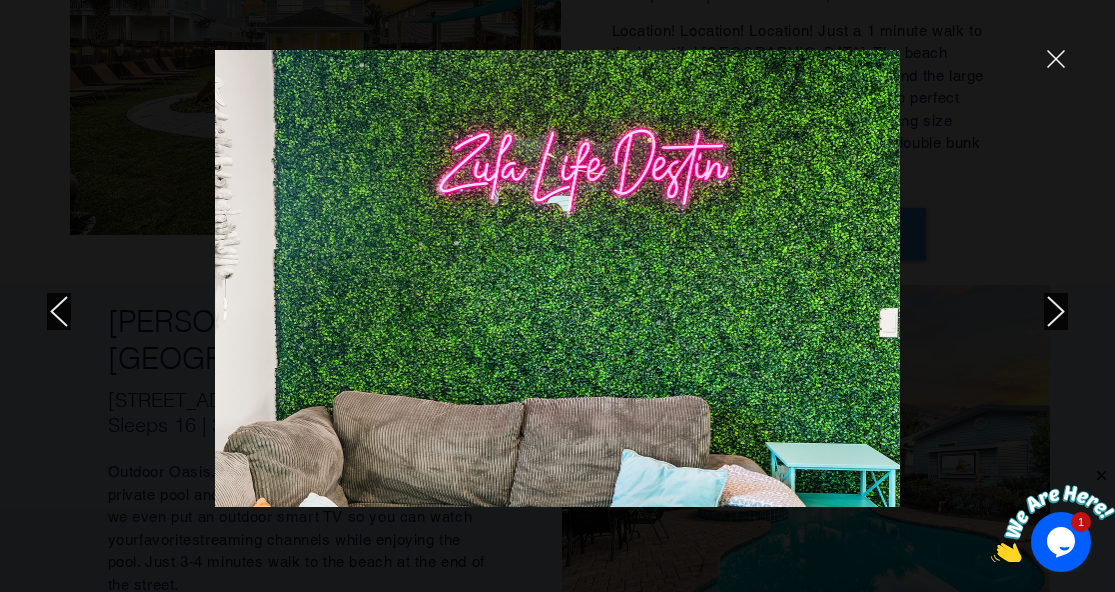 click 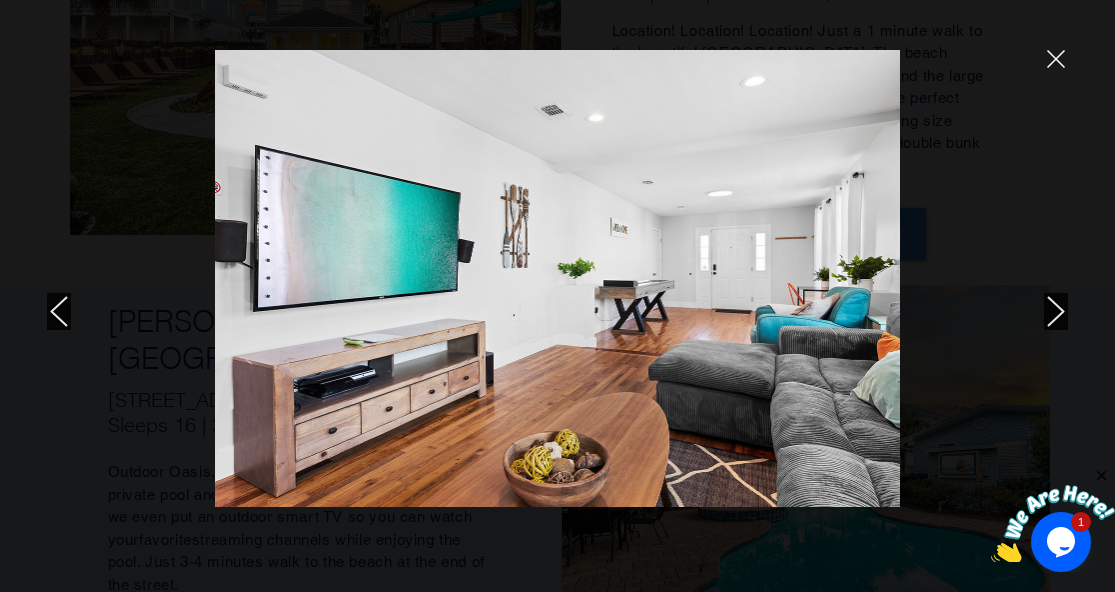 click 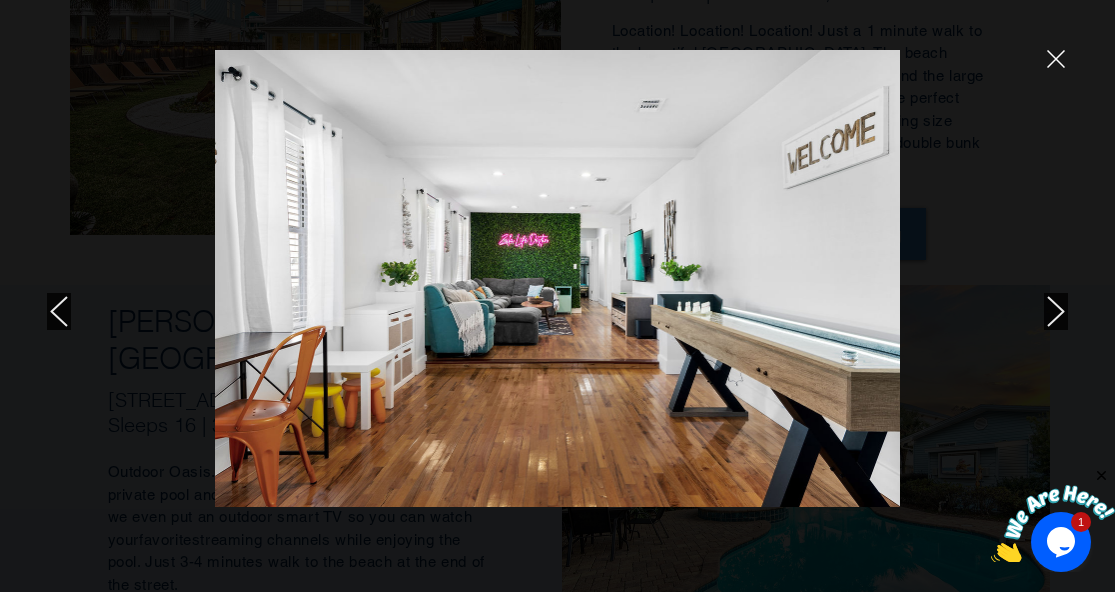 click 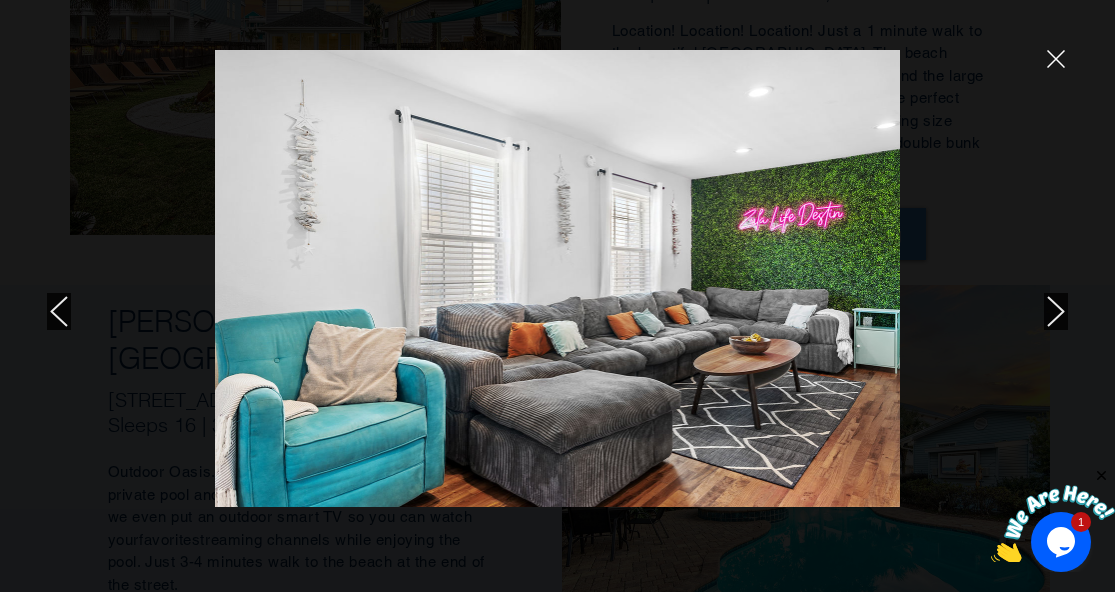 click 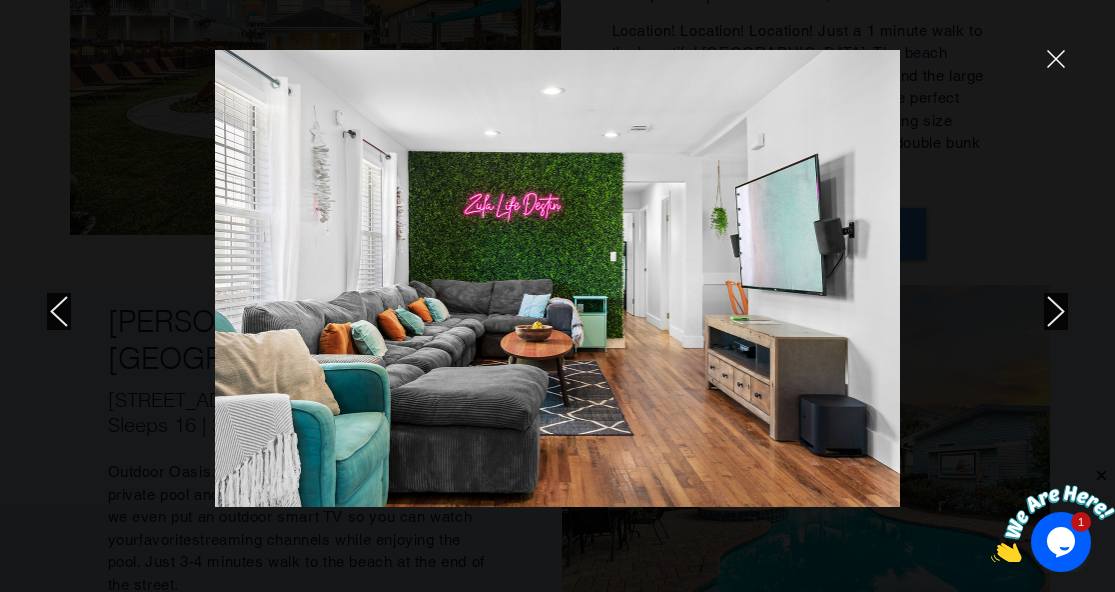 click 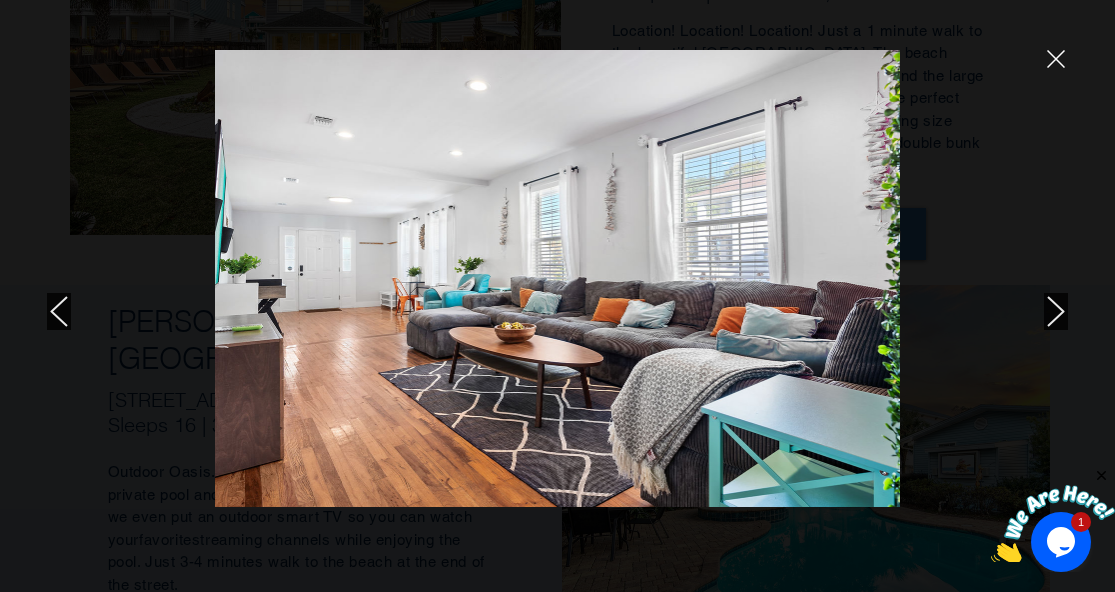 click 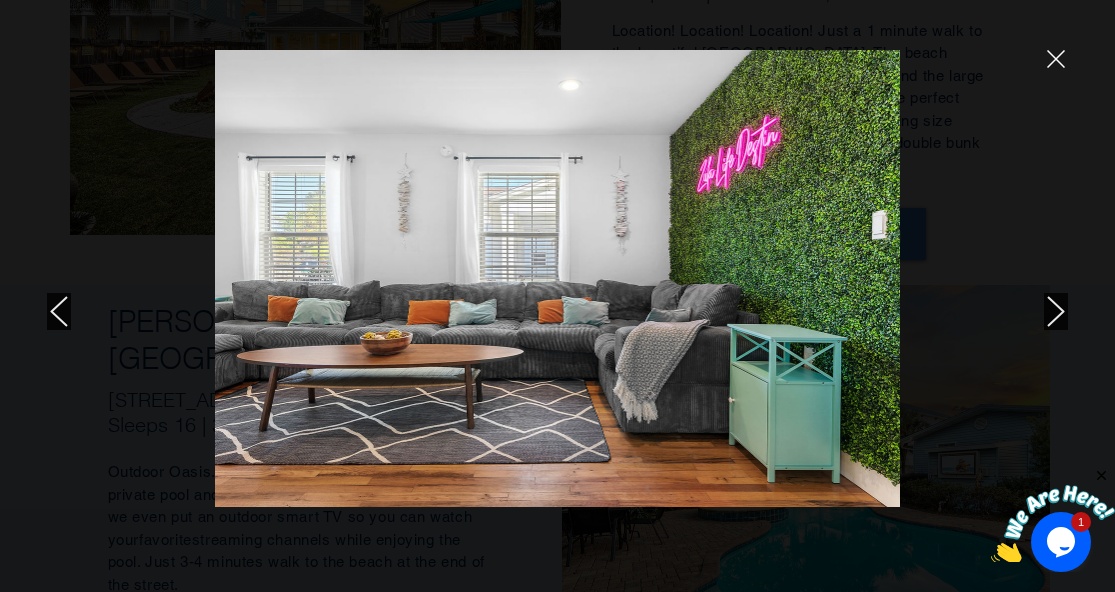click 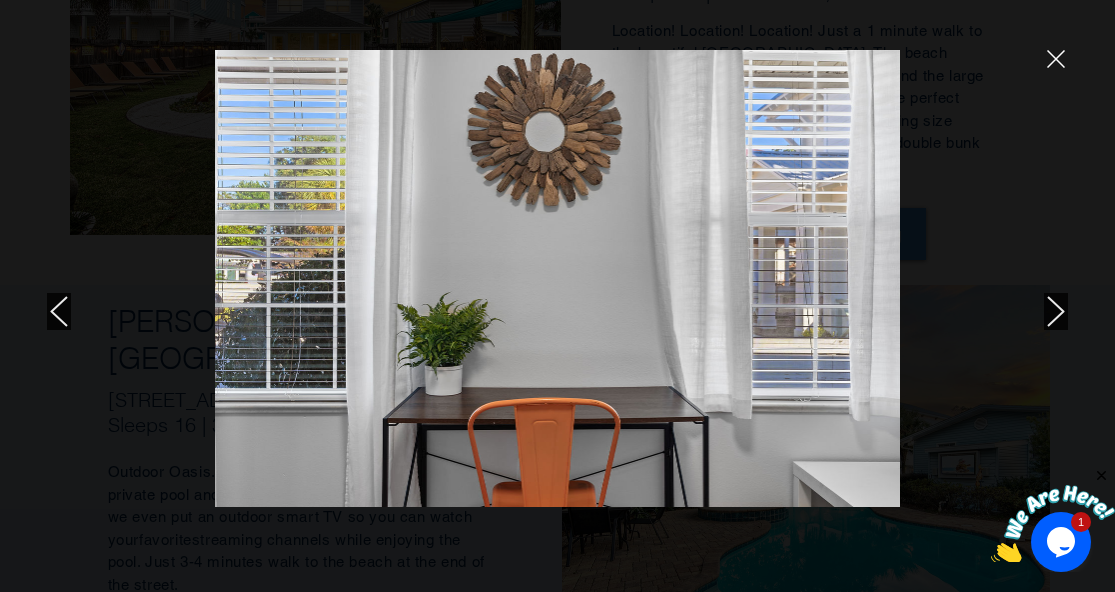 click 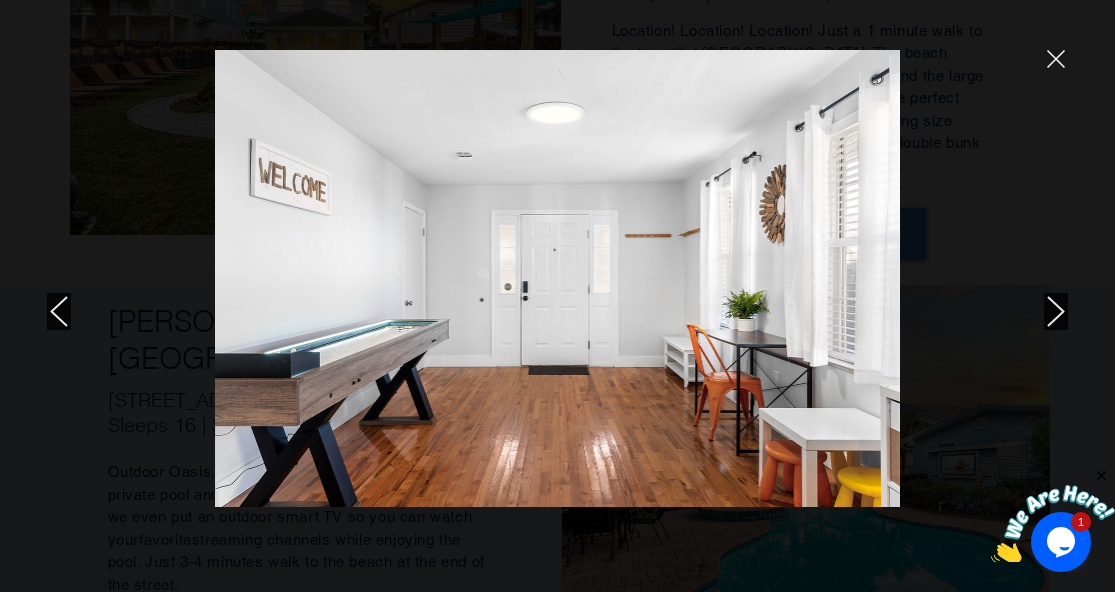 click 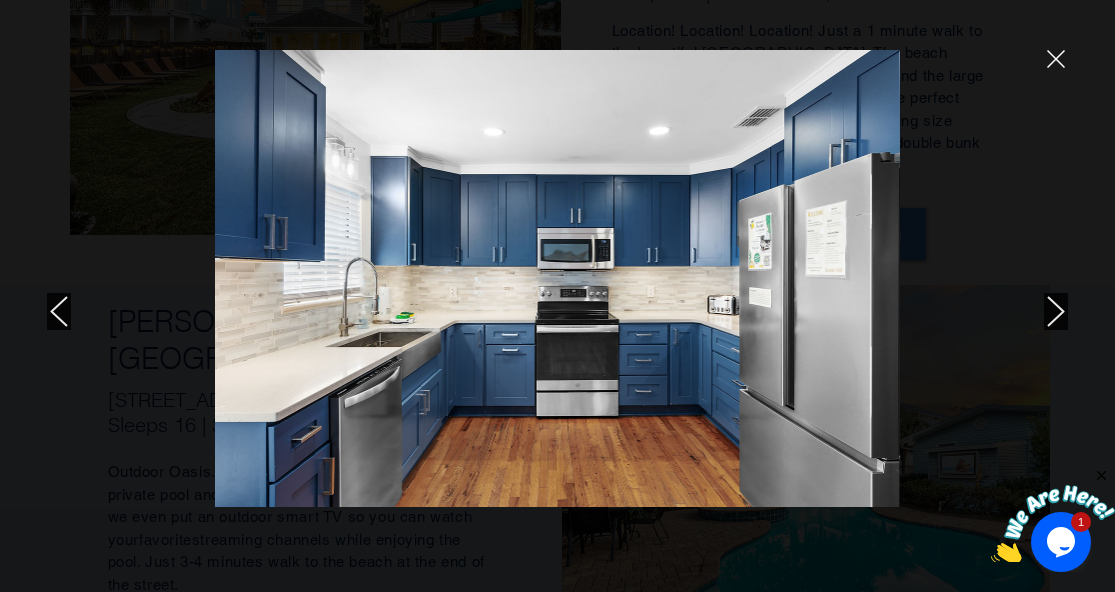 click 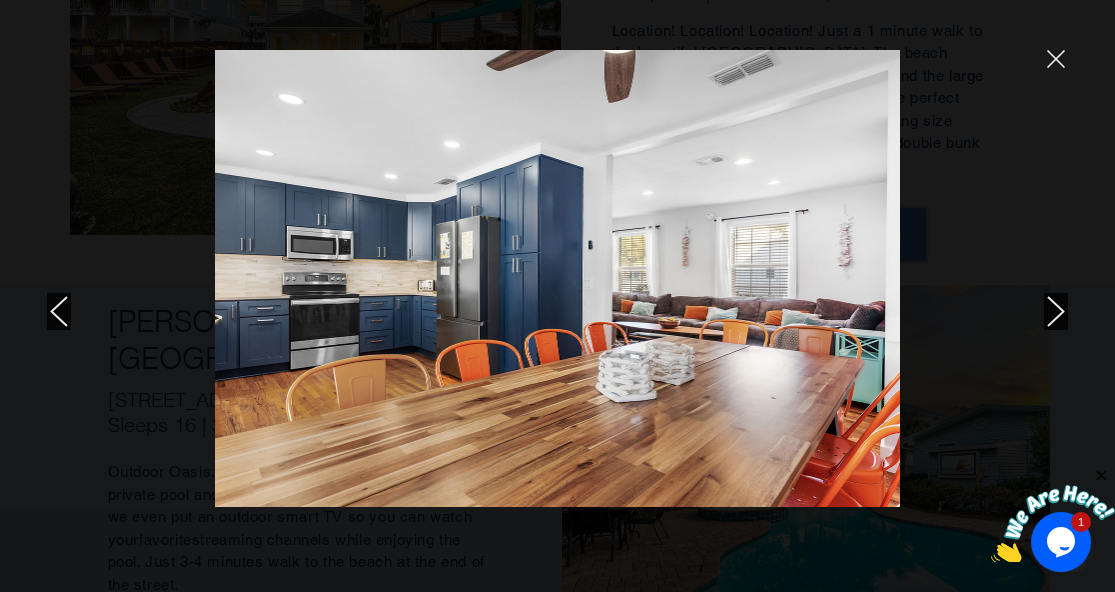 click 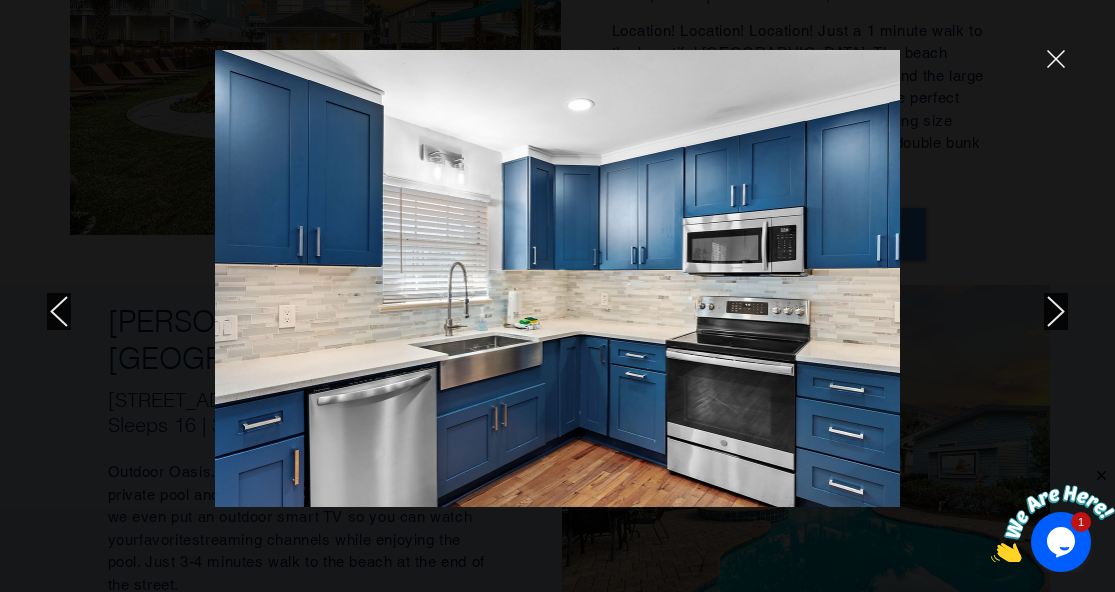 click 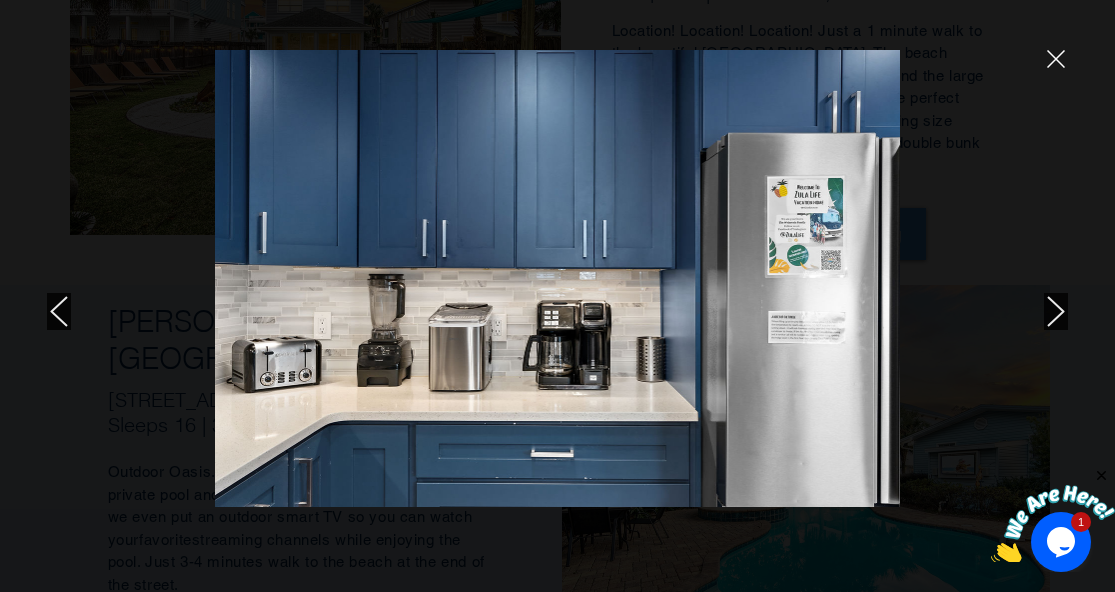 click 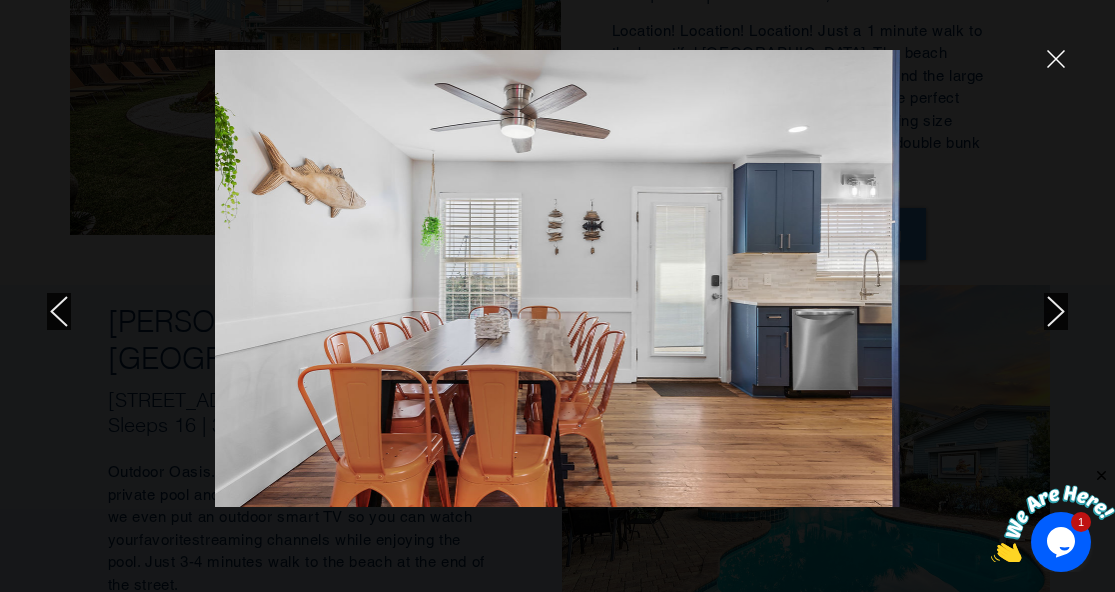 click 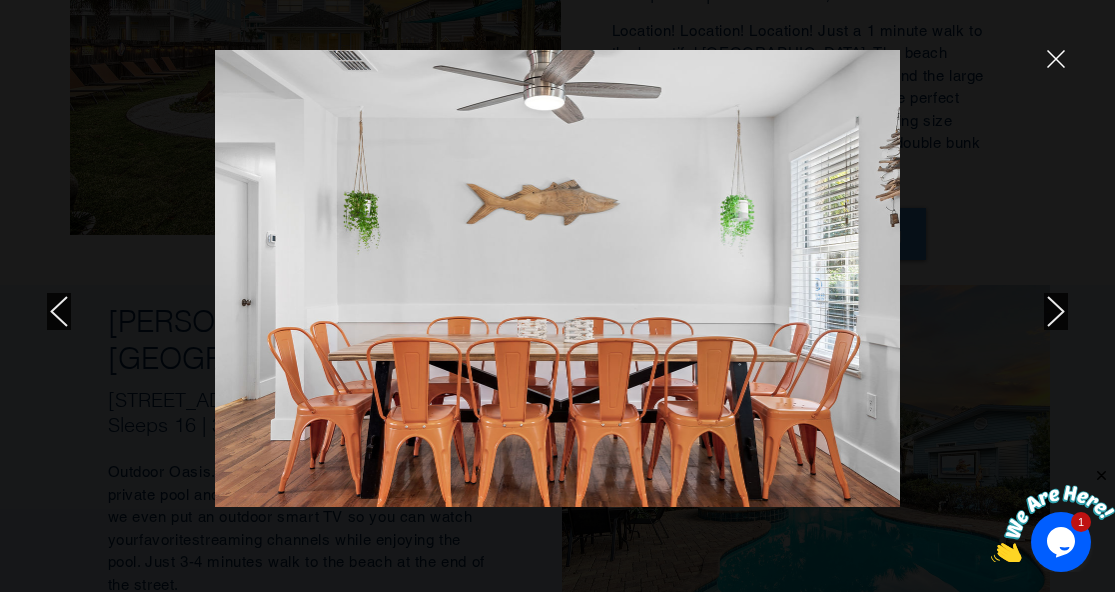 click 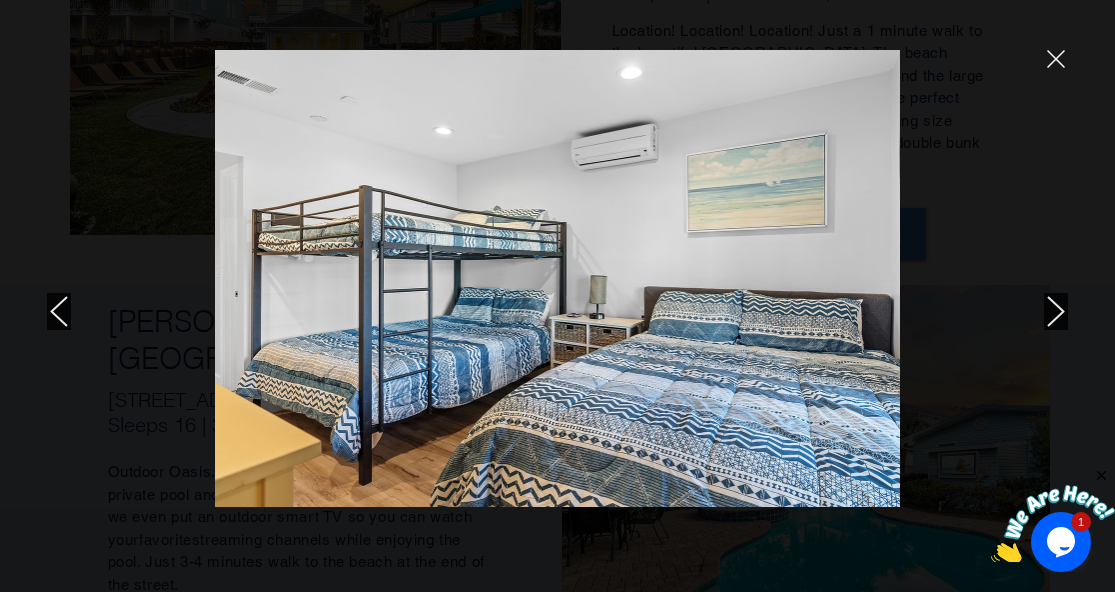 click 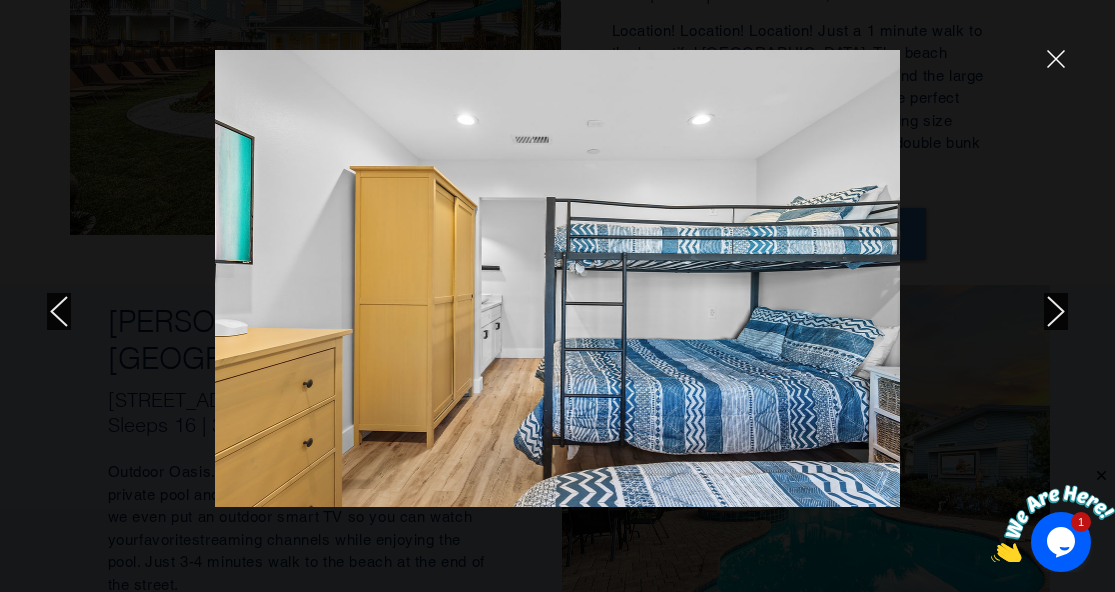click 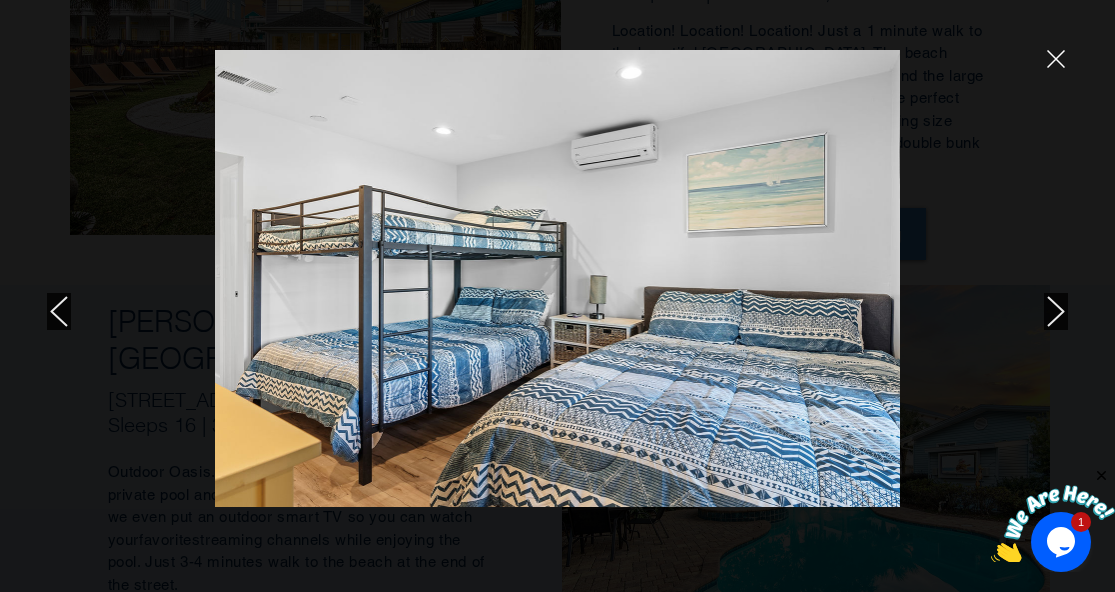 click 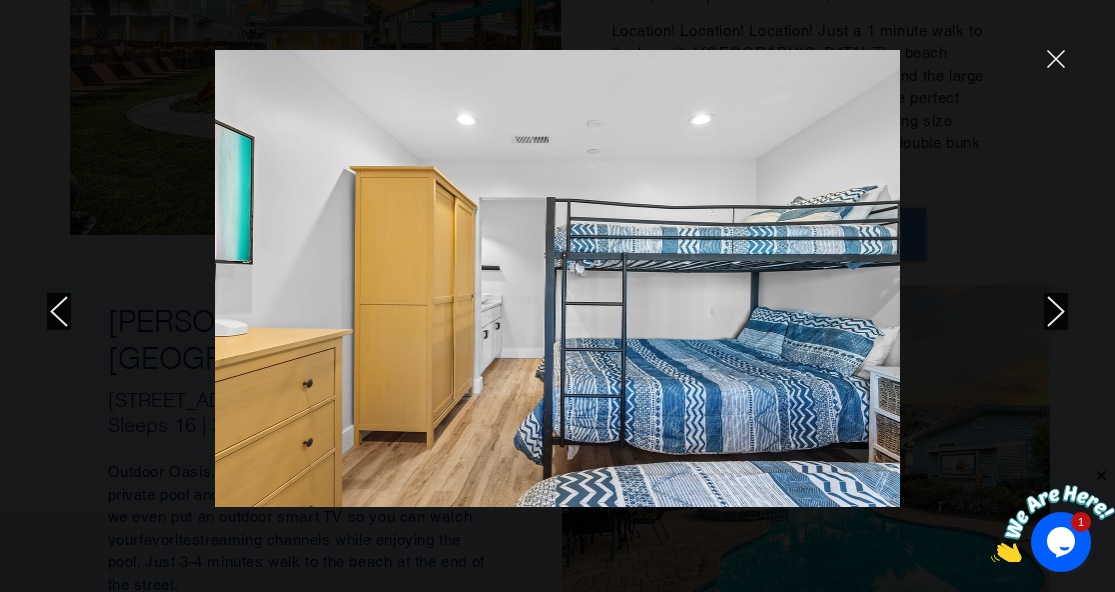 click 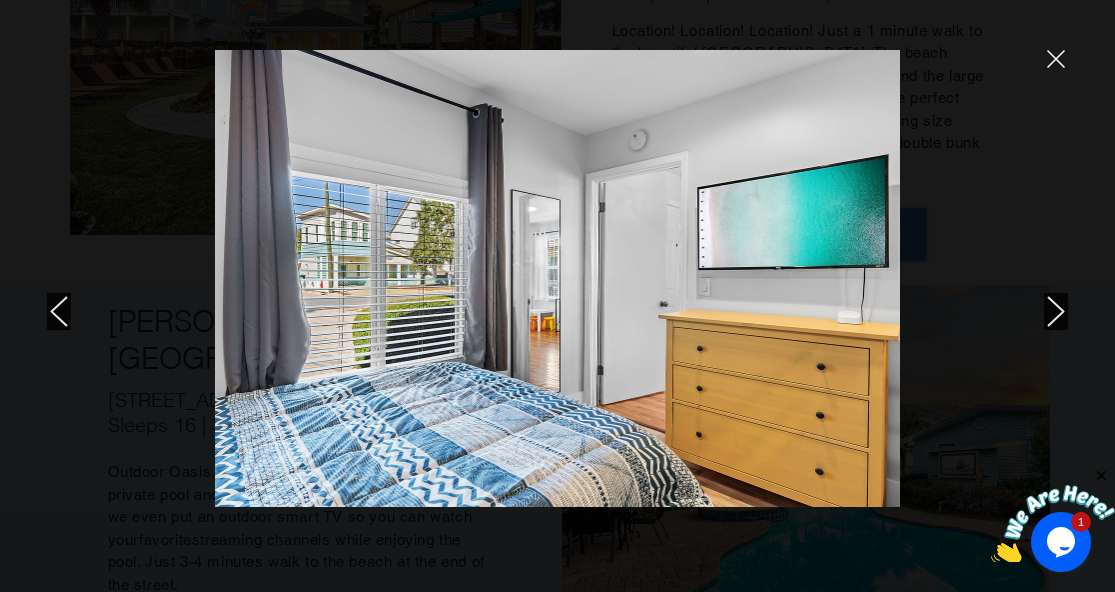 click 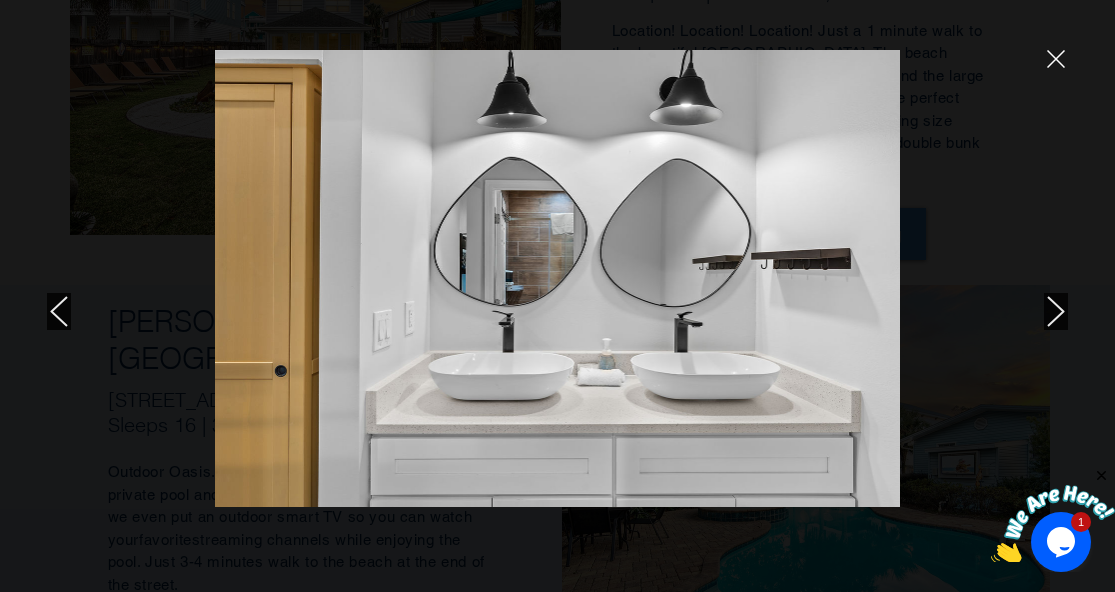 click 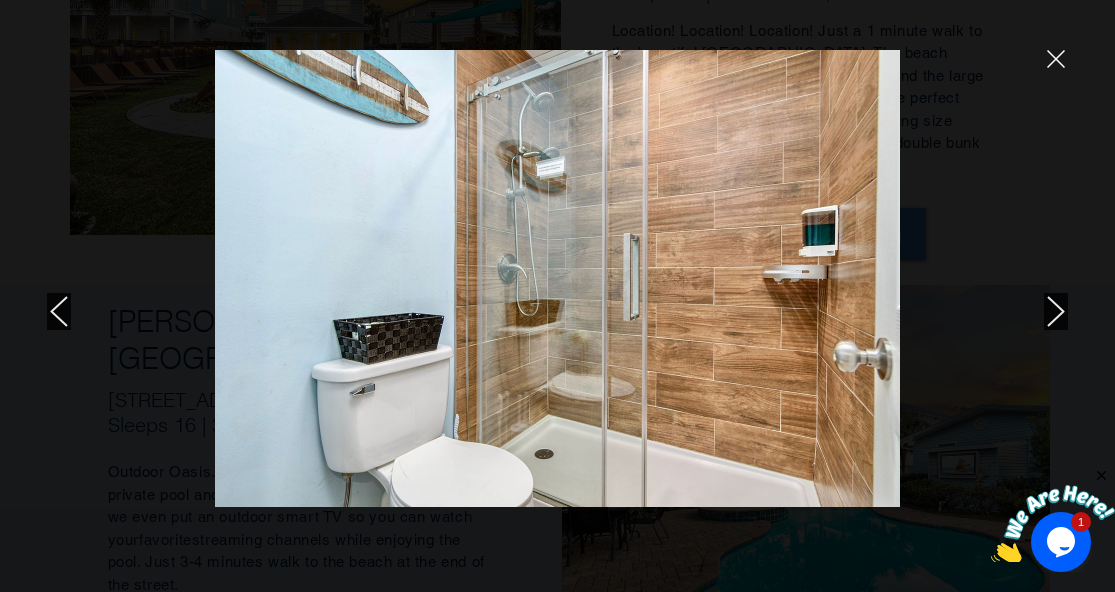 click 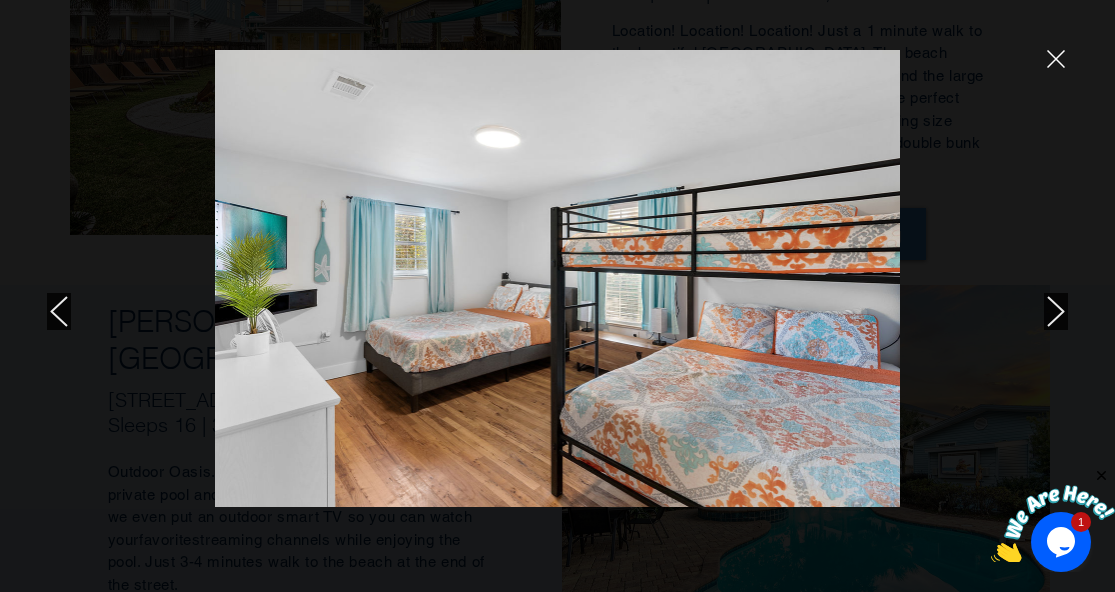 click 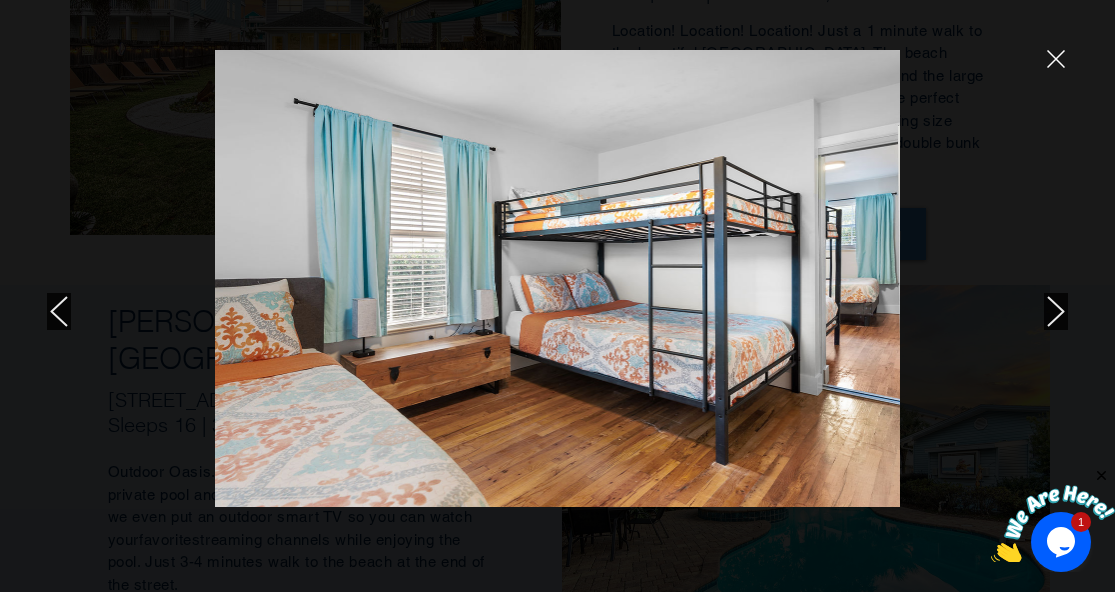 click 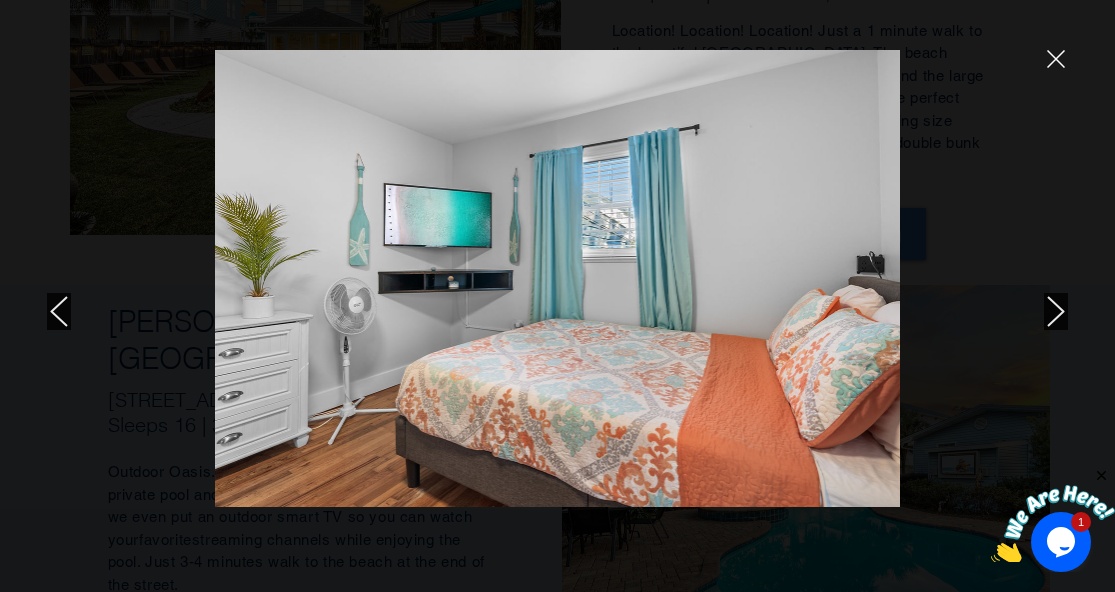 click 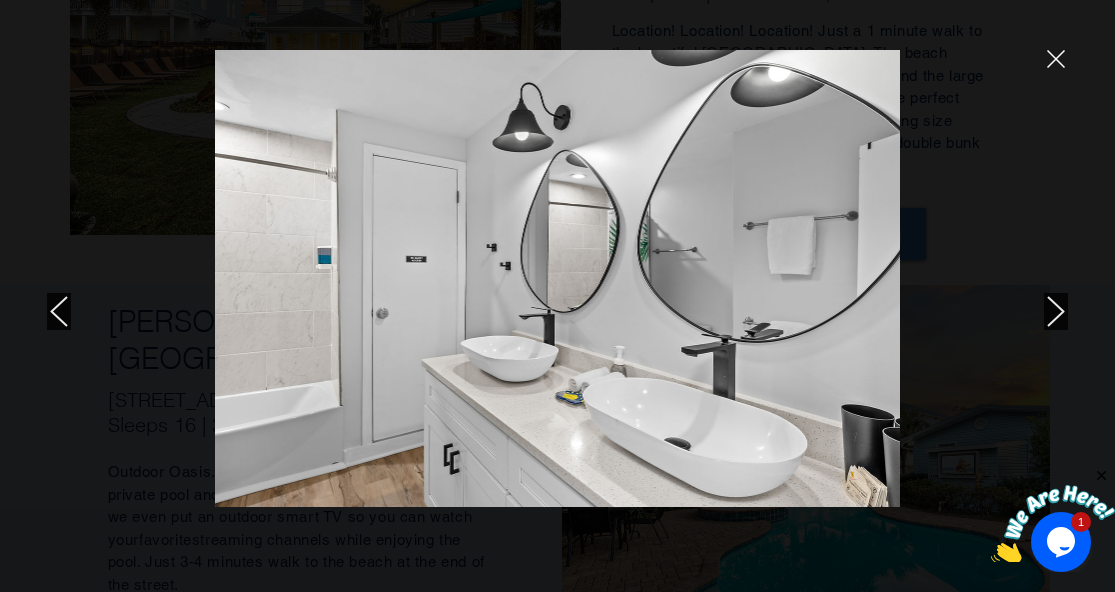 click 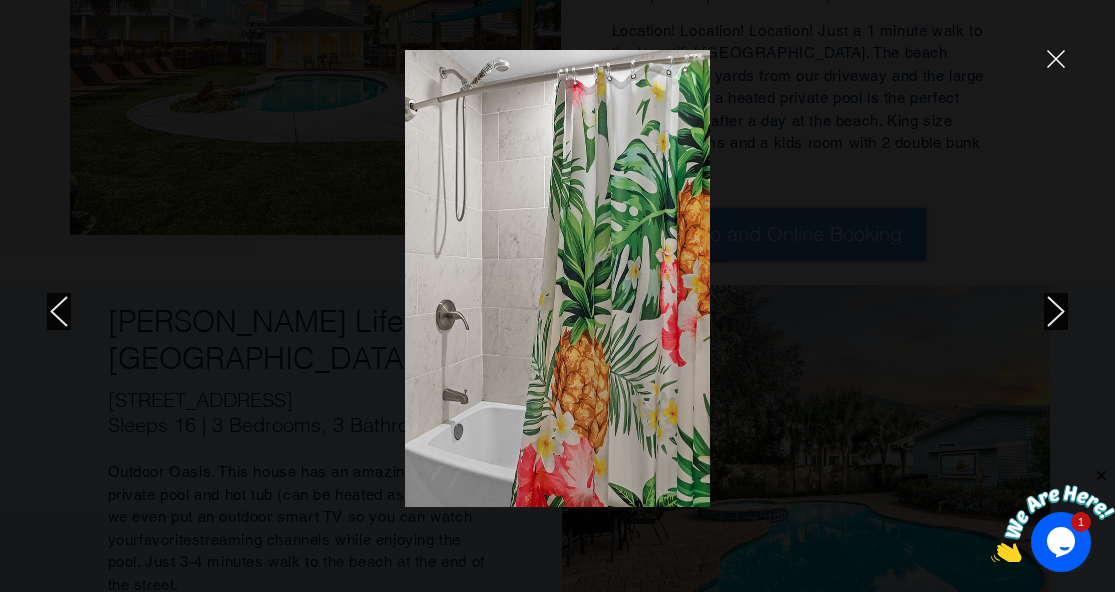 click 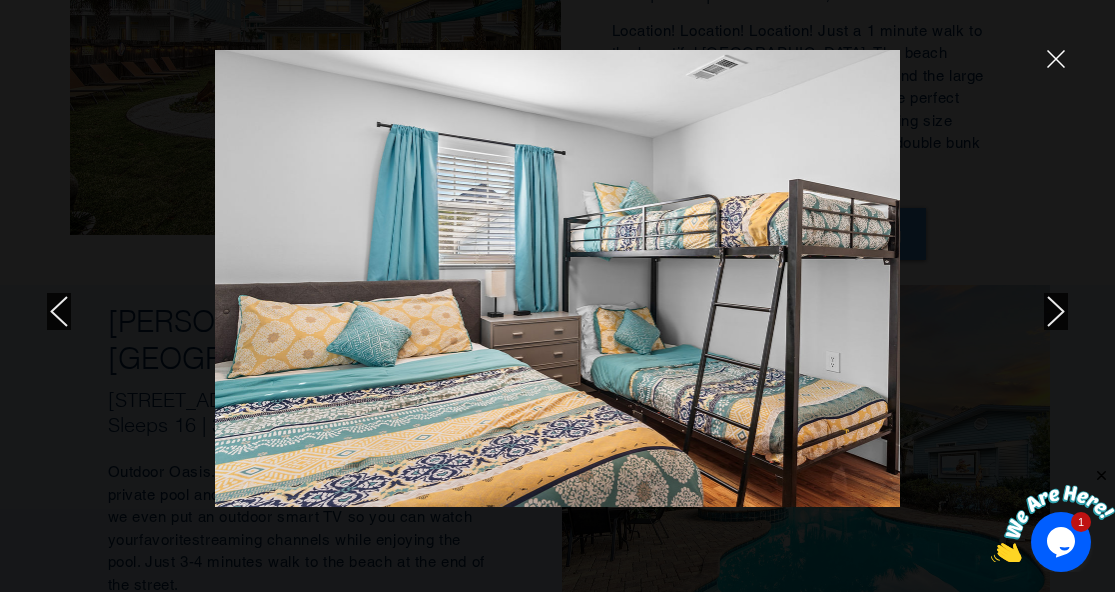 click 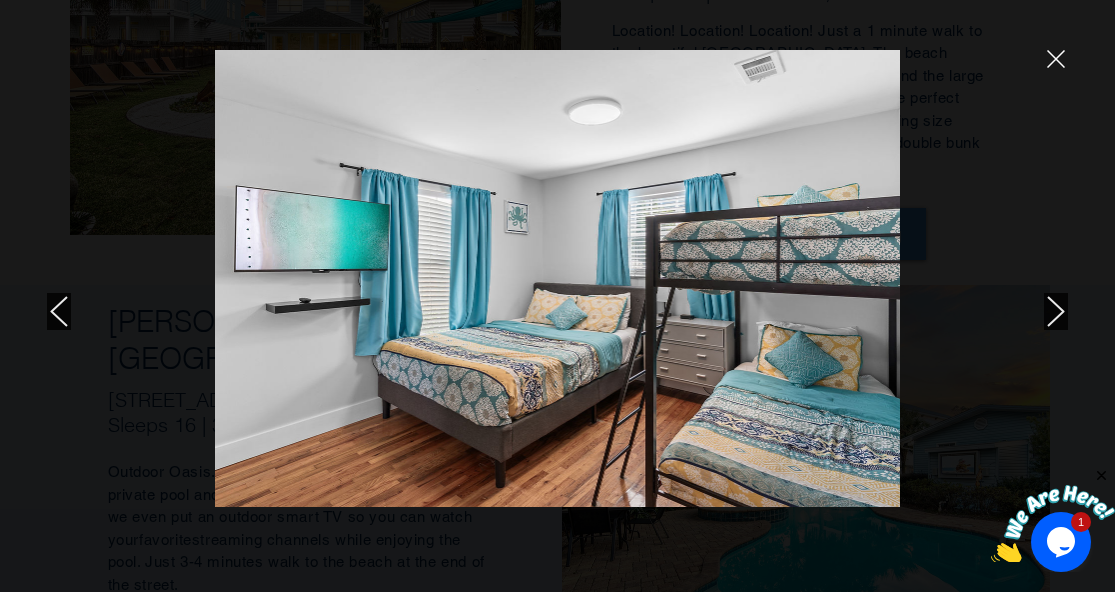 click 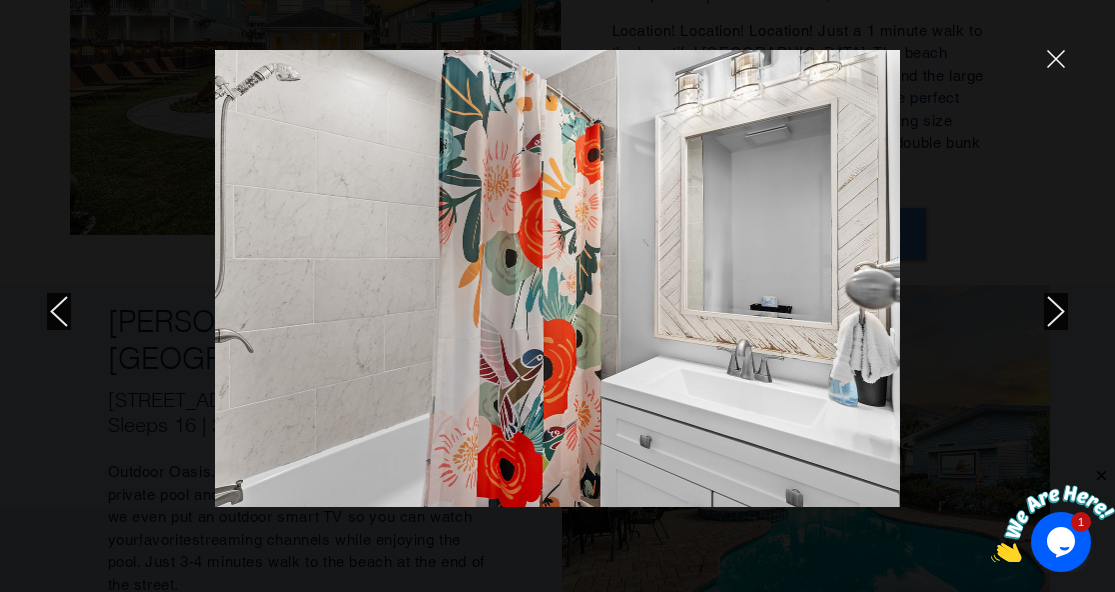 click 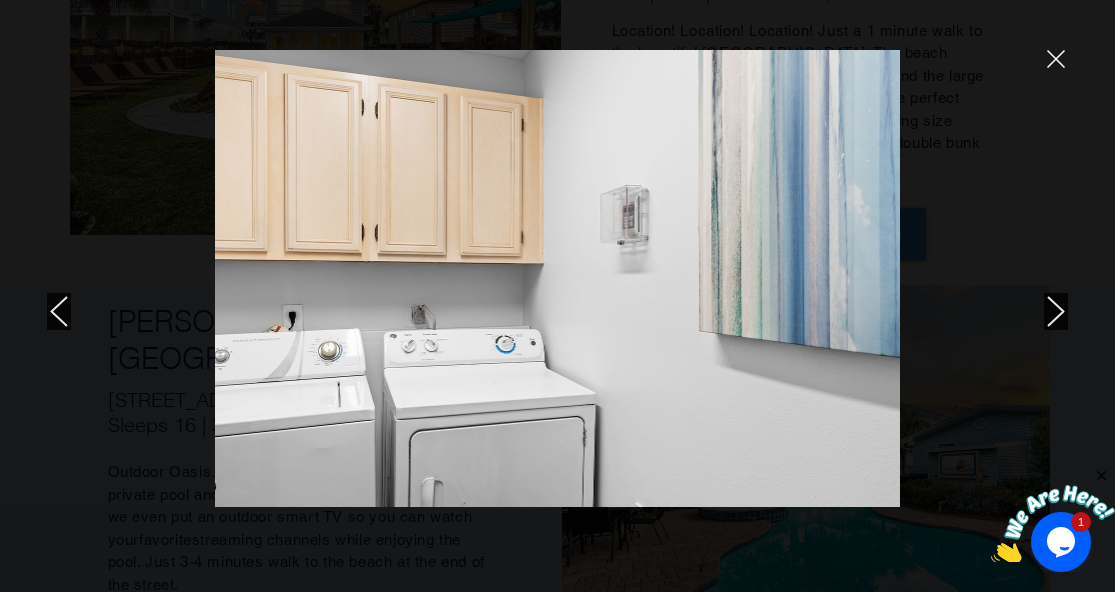 click 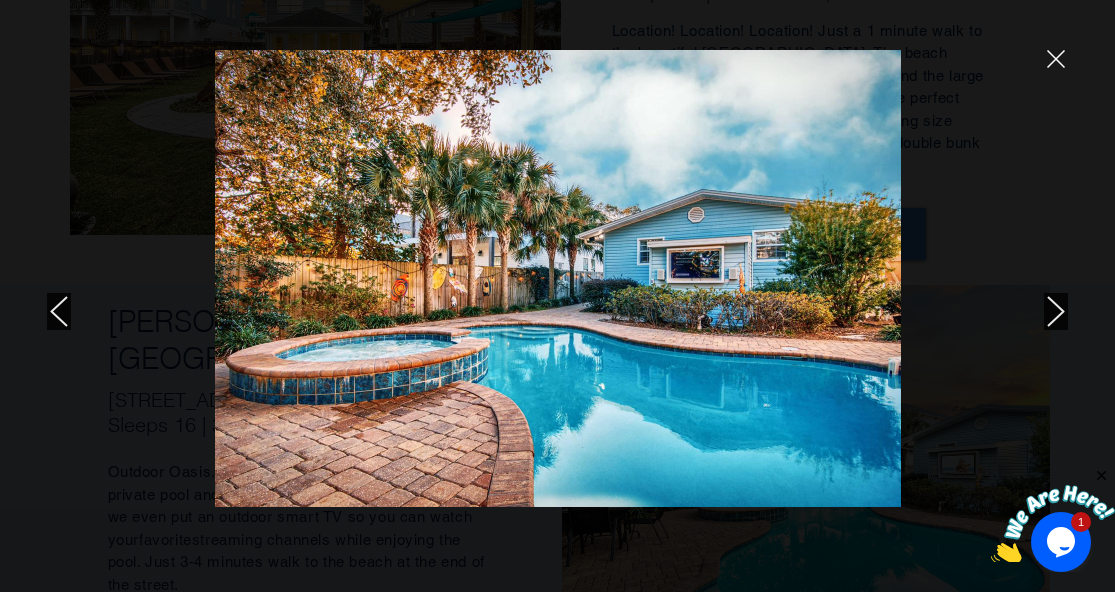 click 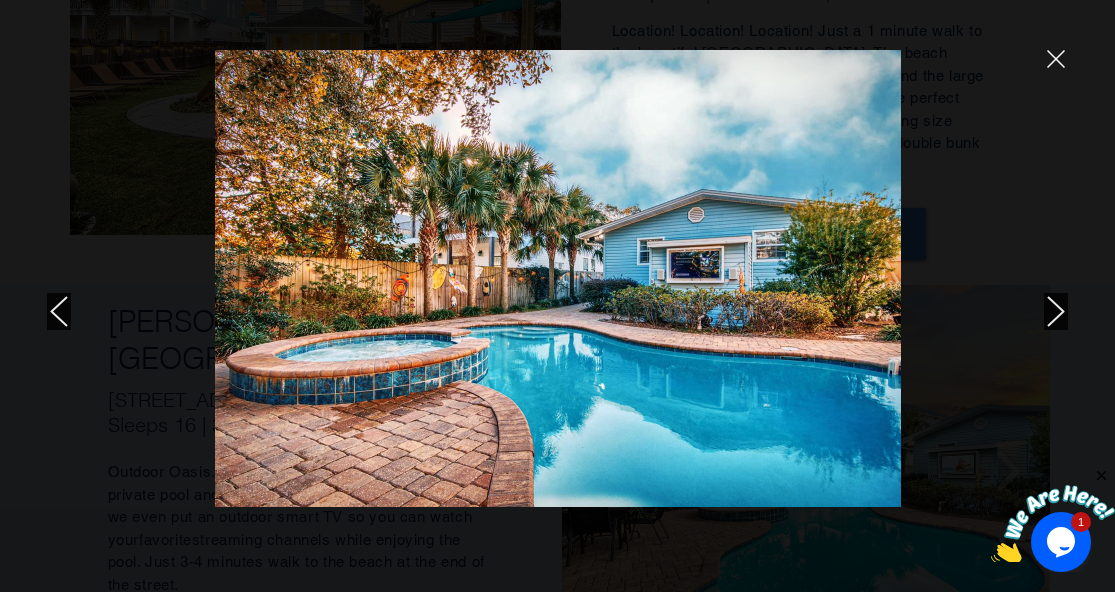 scroll, scrollTop: 1458, scrollLeft: 0, axis: vertical 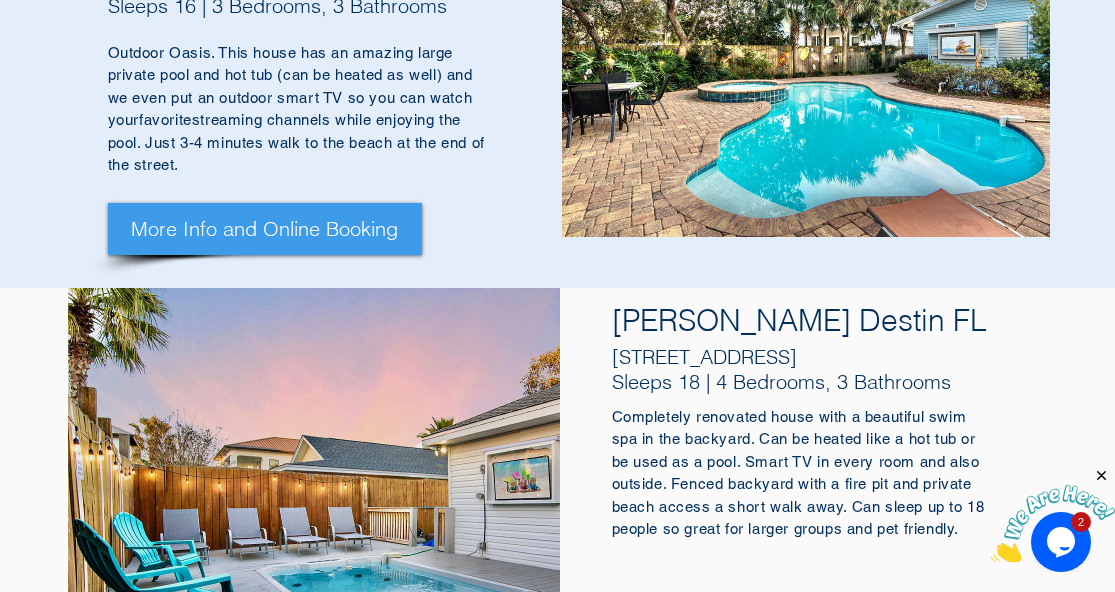 drag, startPoint x: 614, startPoint y: 157, endPoint x: 906, endPoint y: 160, distance: 292.0154 